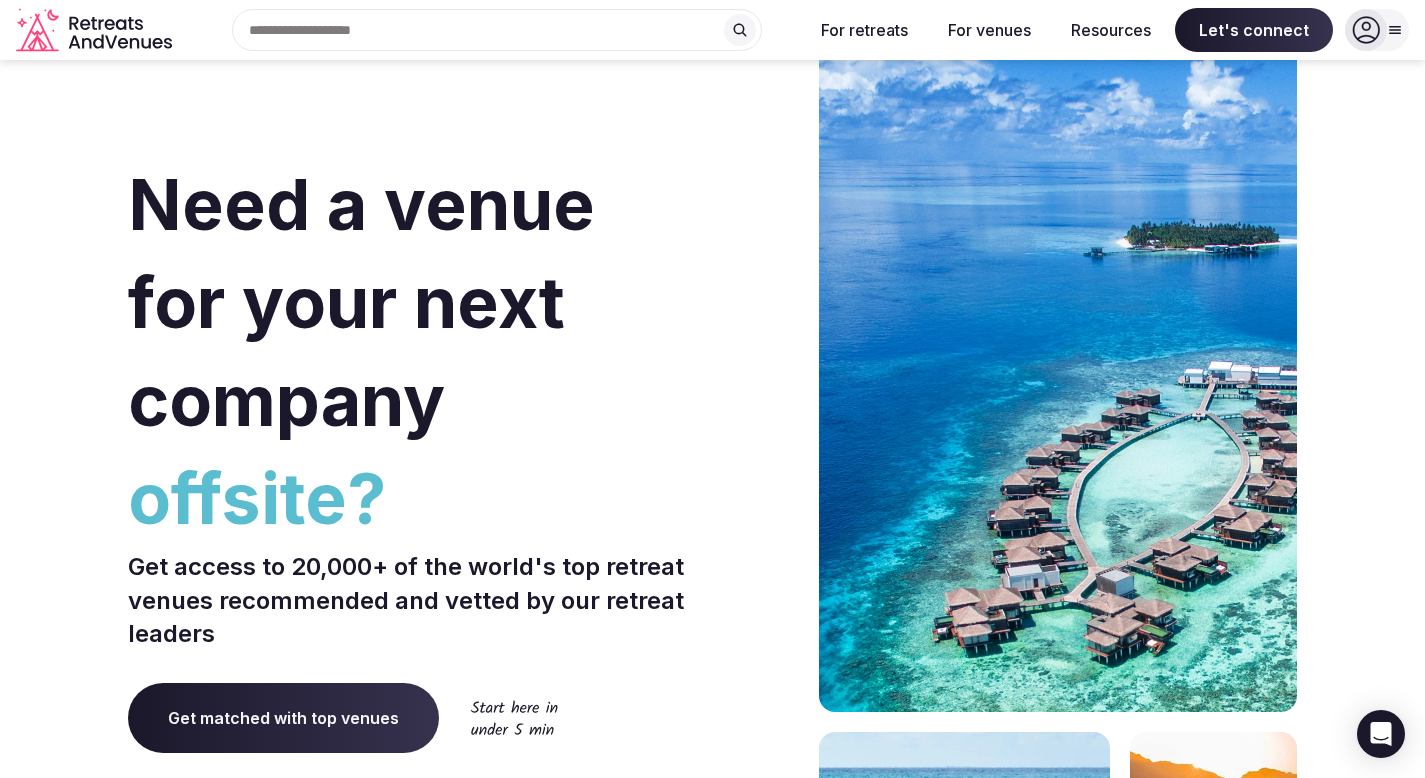 scroll, scrollTop: 0, scrollLeft: 0, axis: both 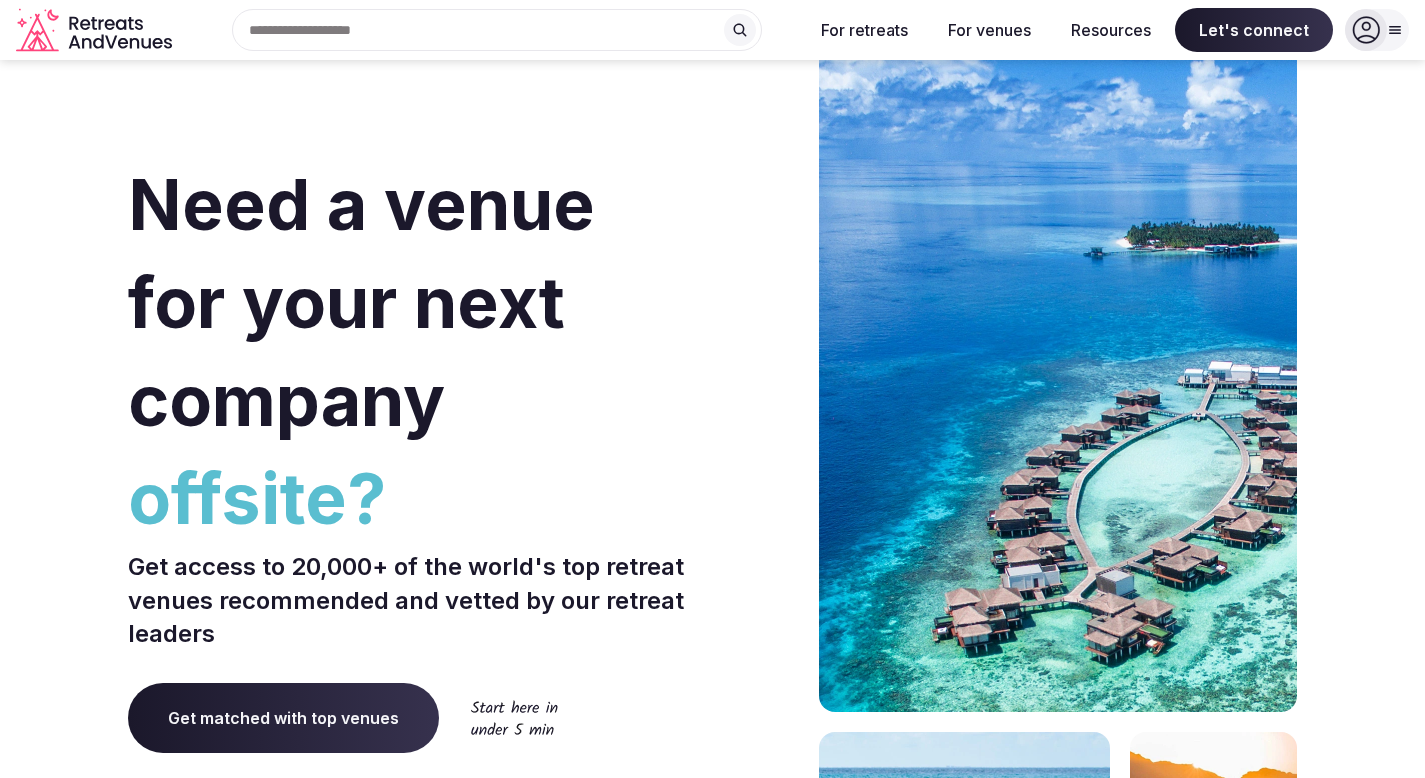click 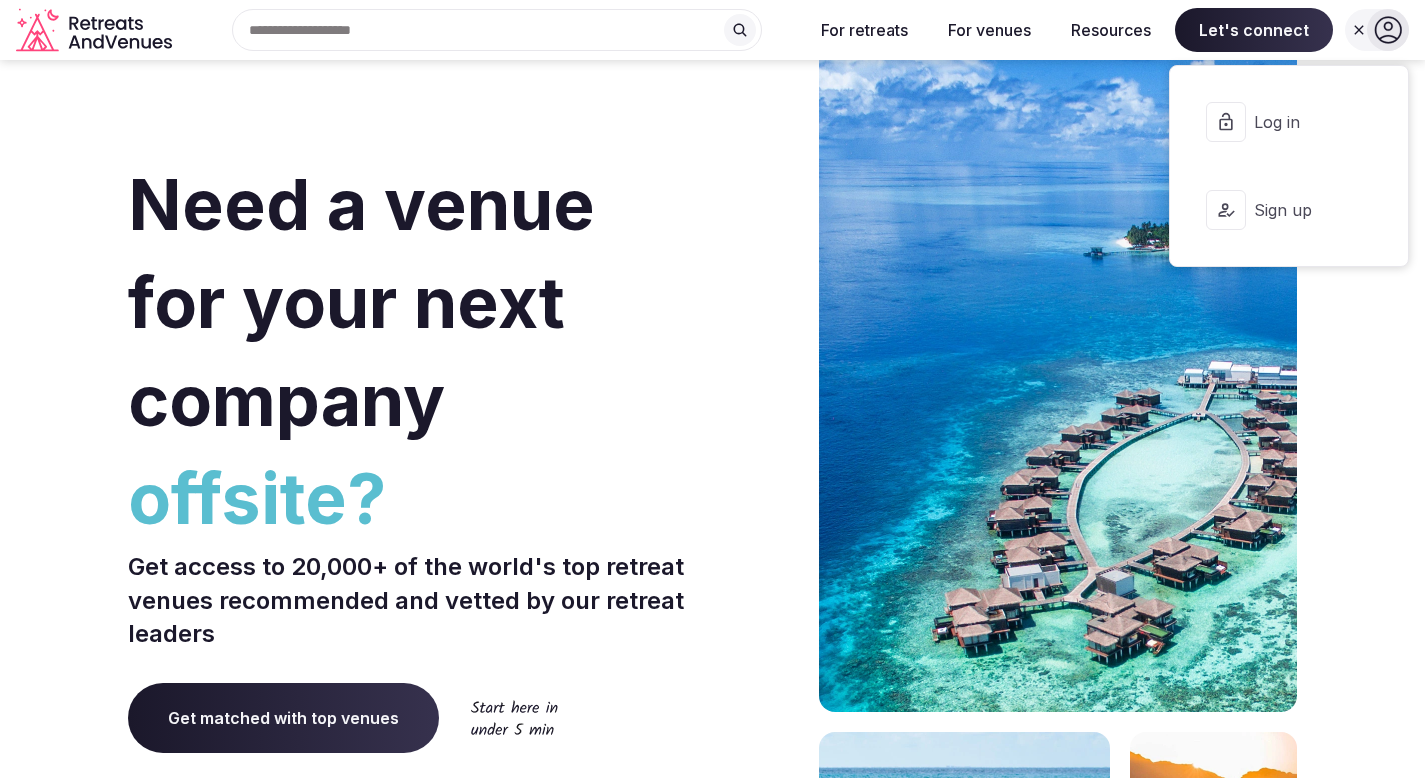 click on "Log in" at bounding box center [1302, 122] 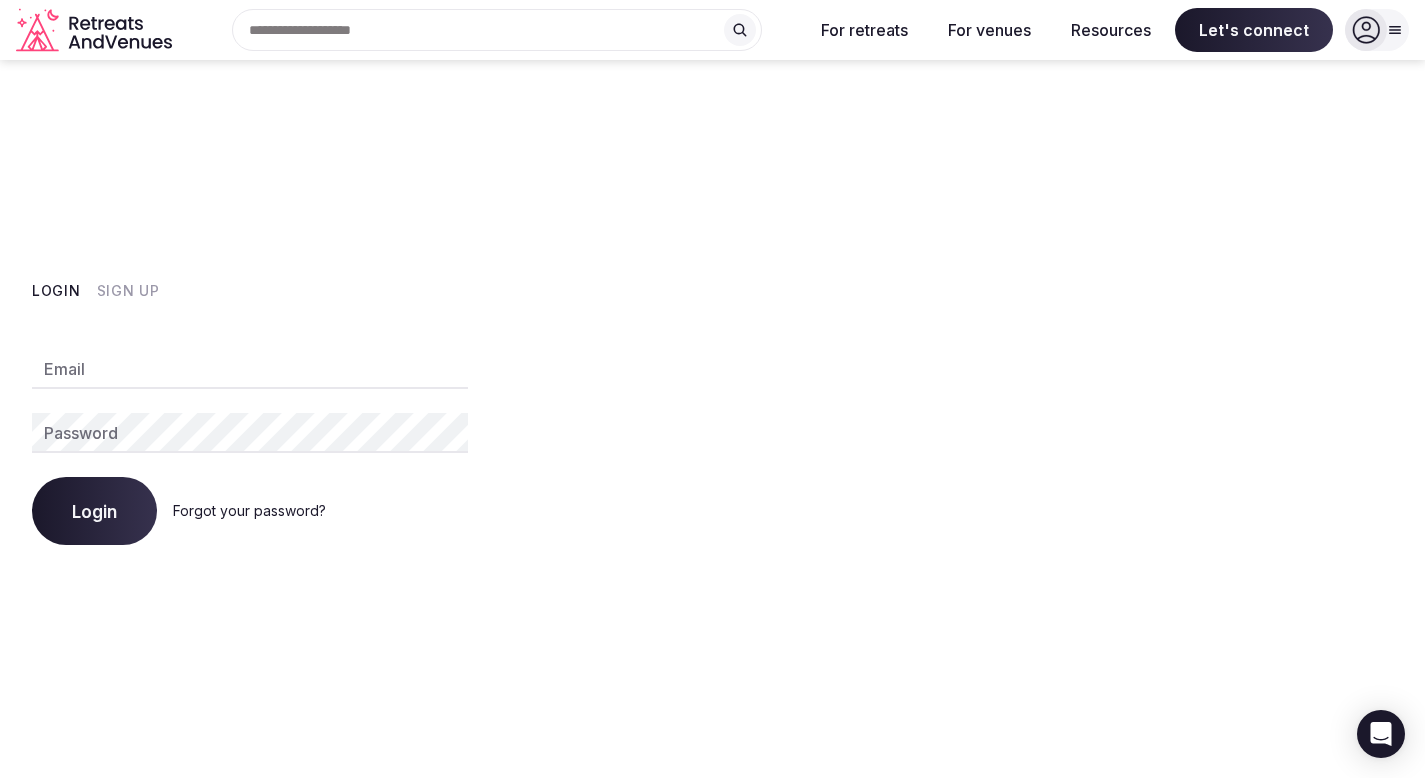 type on "**********" 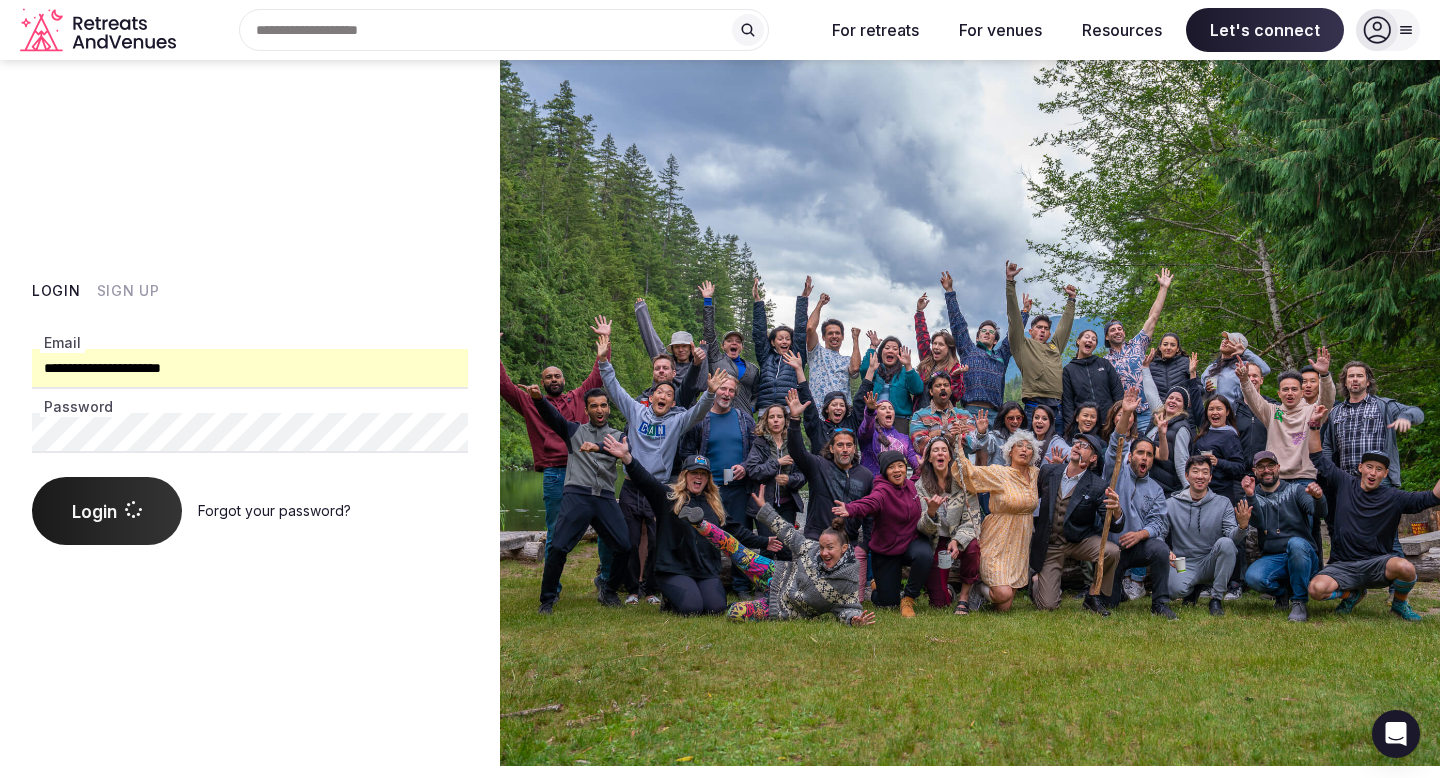 click on "Login   Forgot your password?" at bounding box center [250, 511] 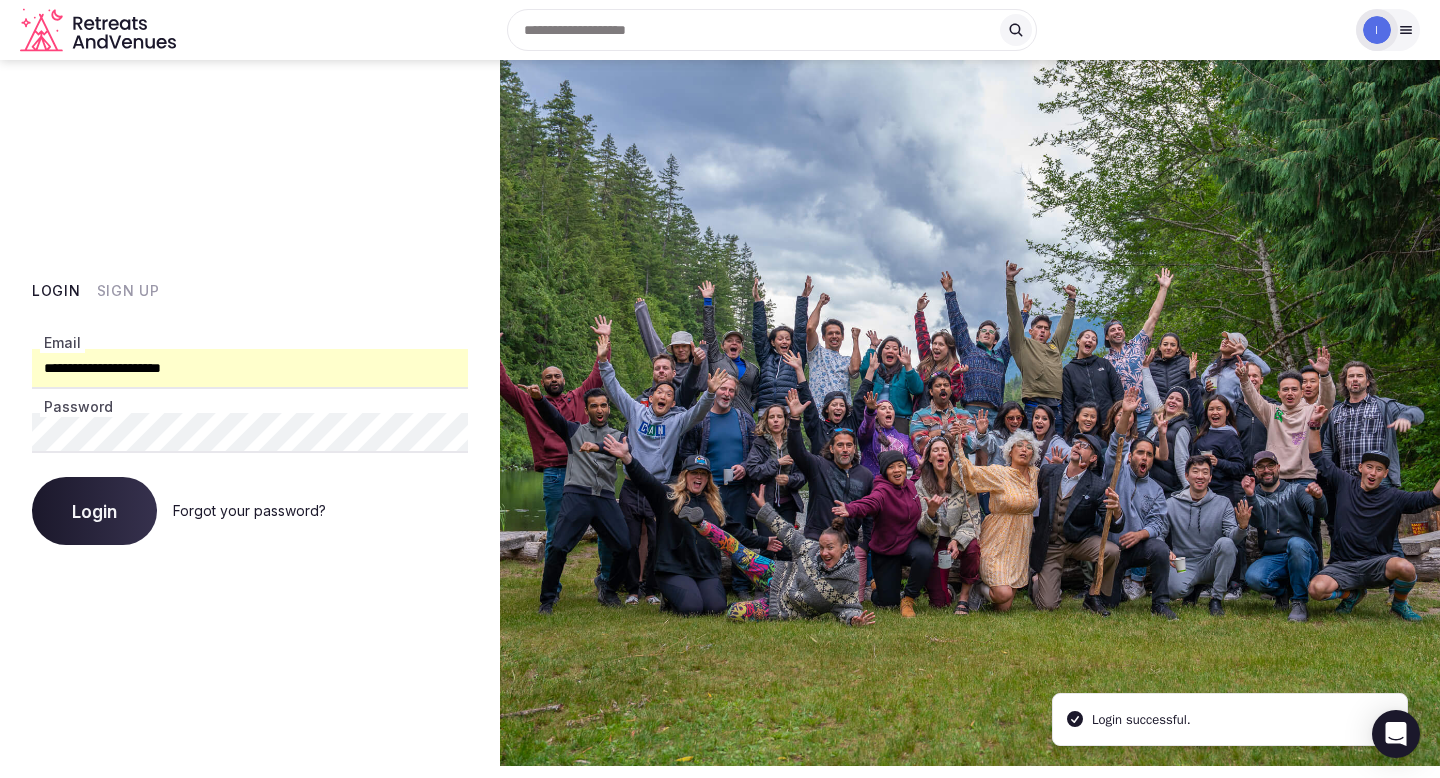click on "Login" at bounding box center [94, 511] 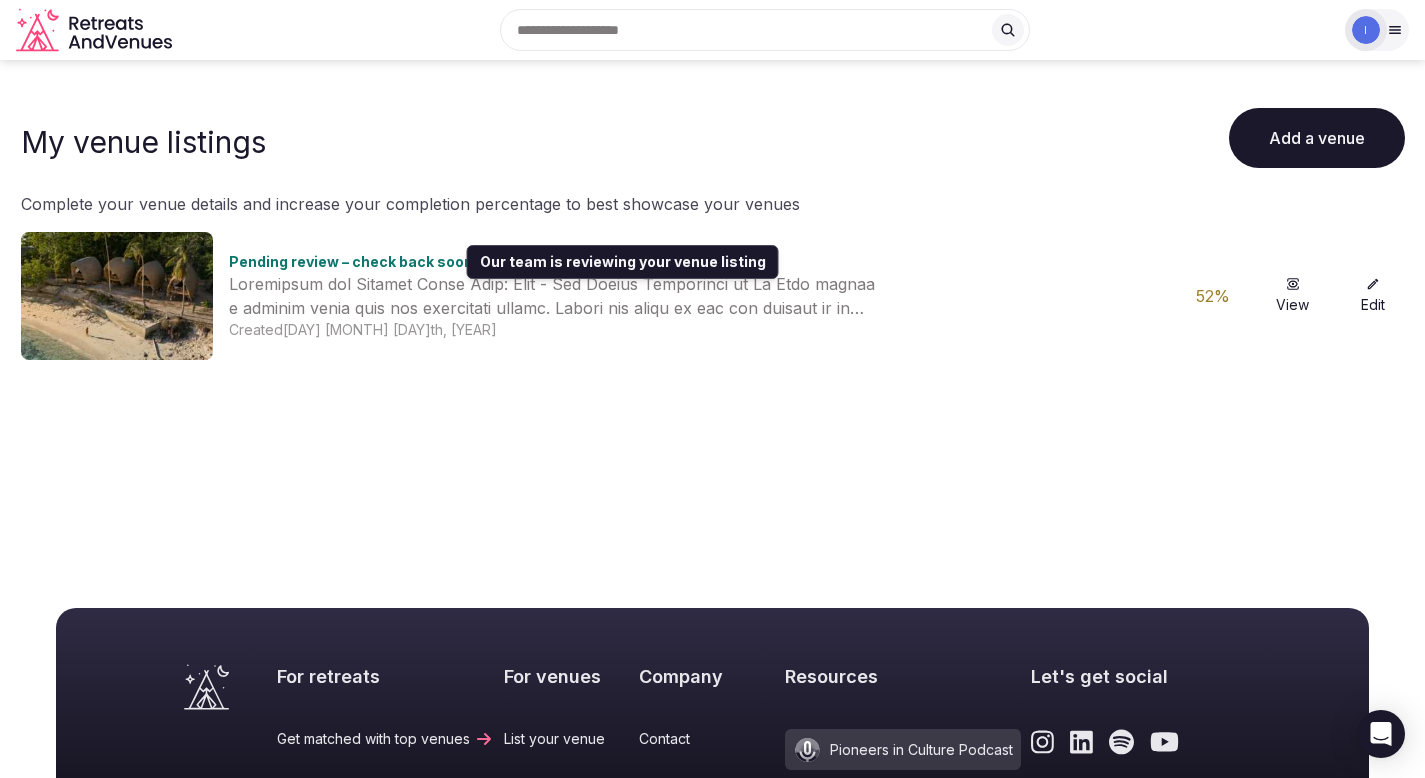 click on "Pending review – check back soon" at bounding box center (351, 261) 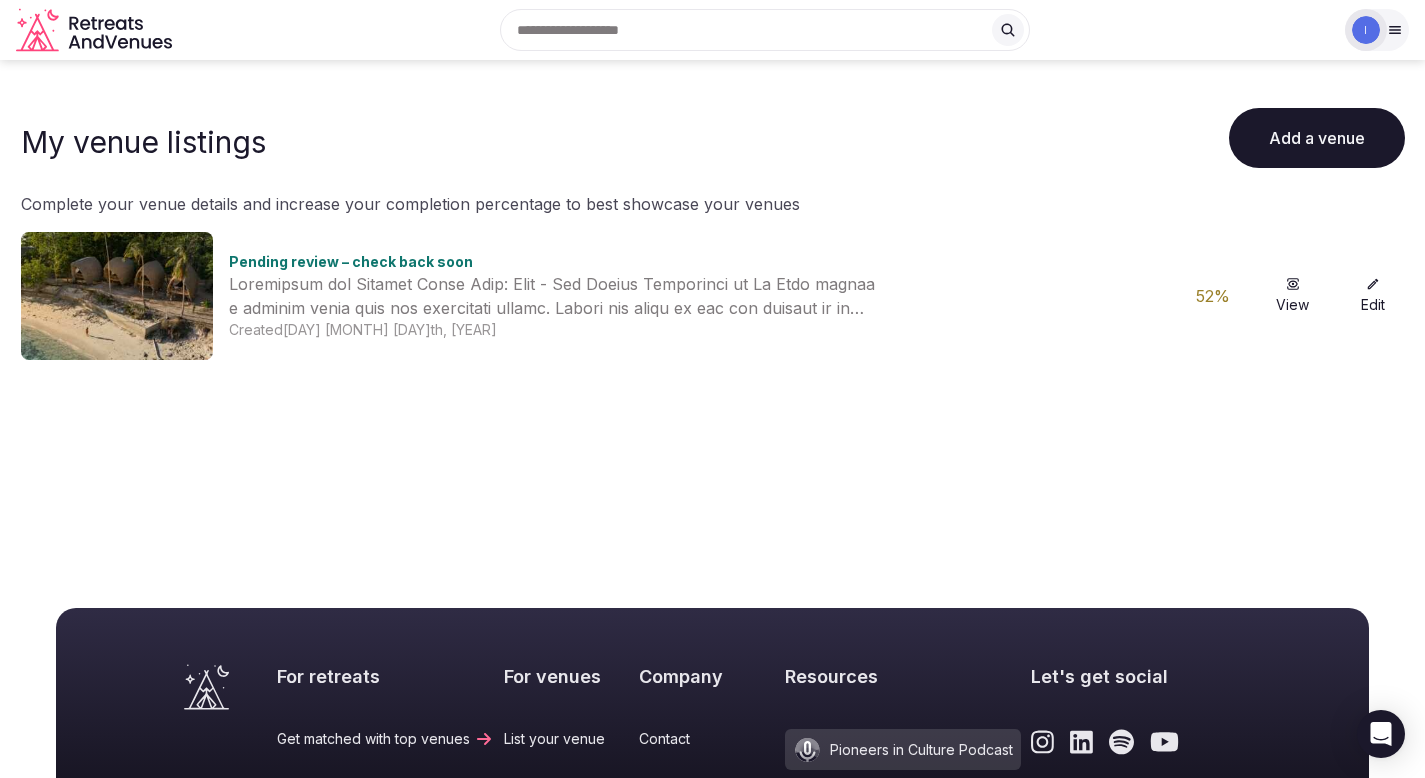 click at bounding box center [117, 296] 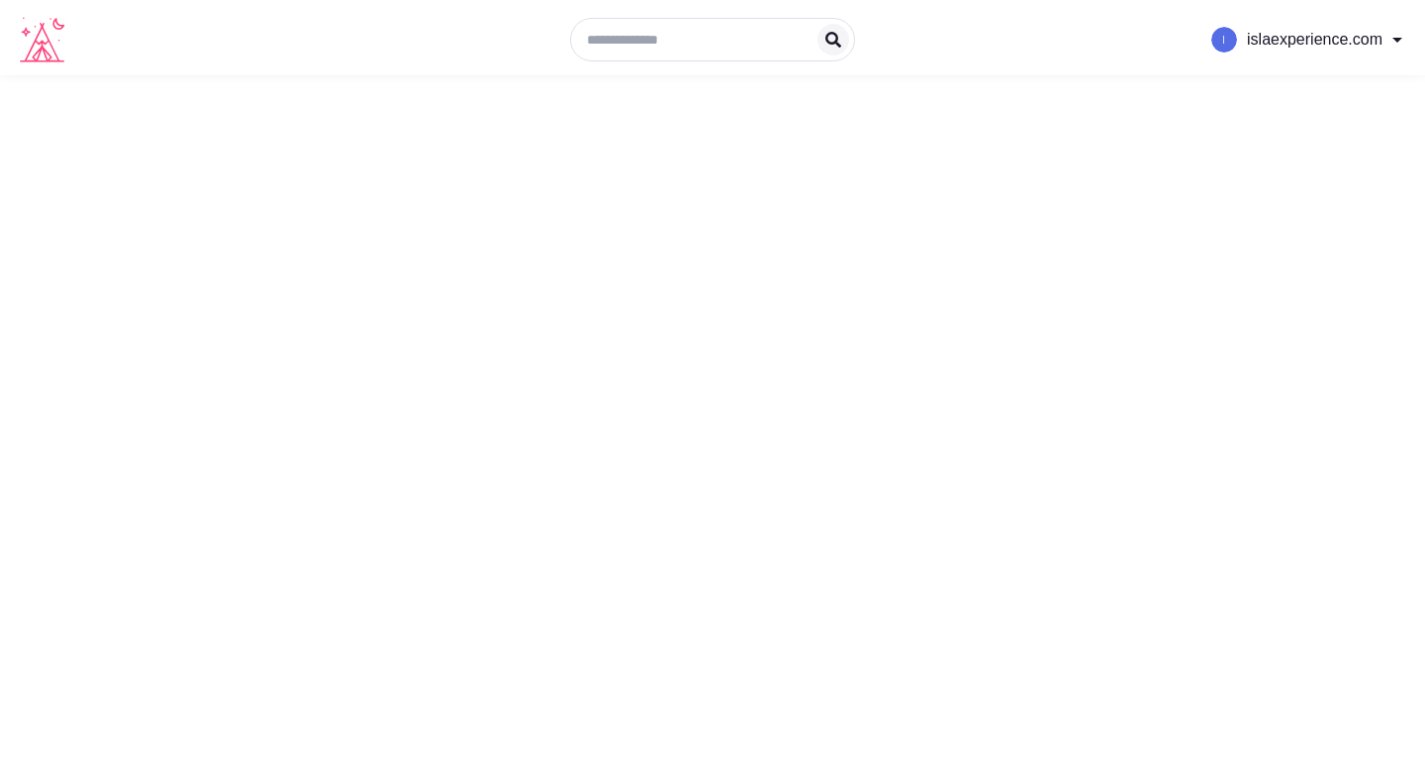 scroll, scrollTop: 0, scrollLeft: 0, axis: both 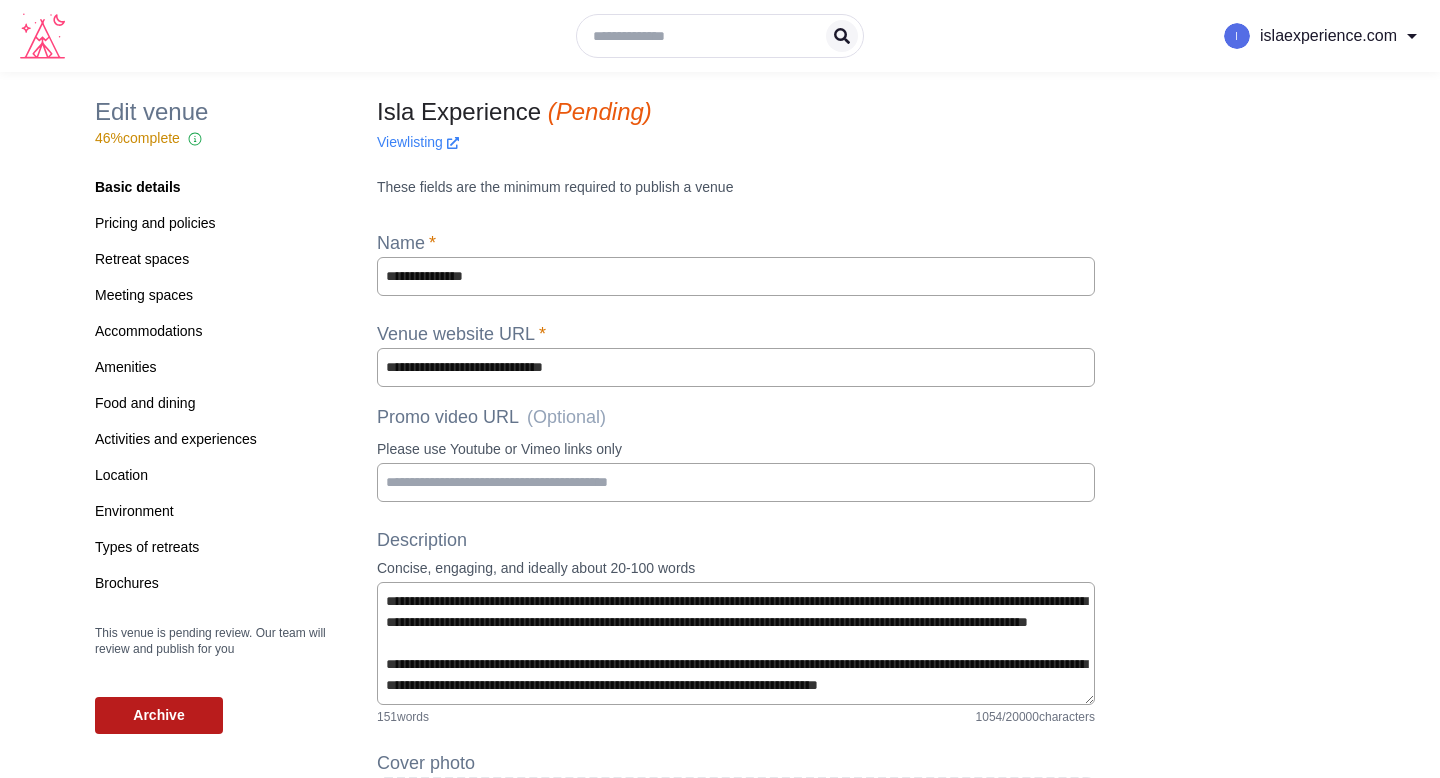 type on "*" 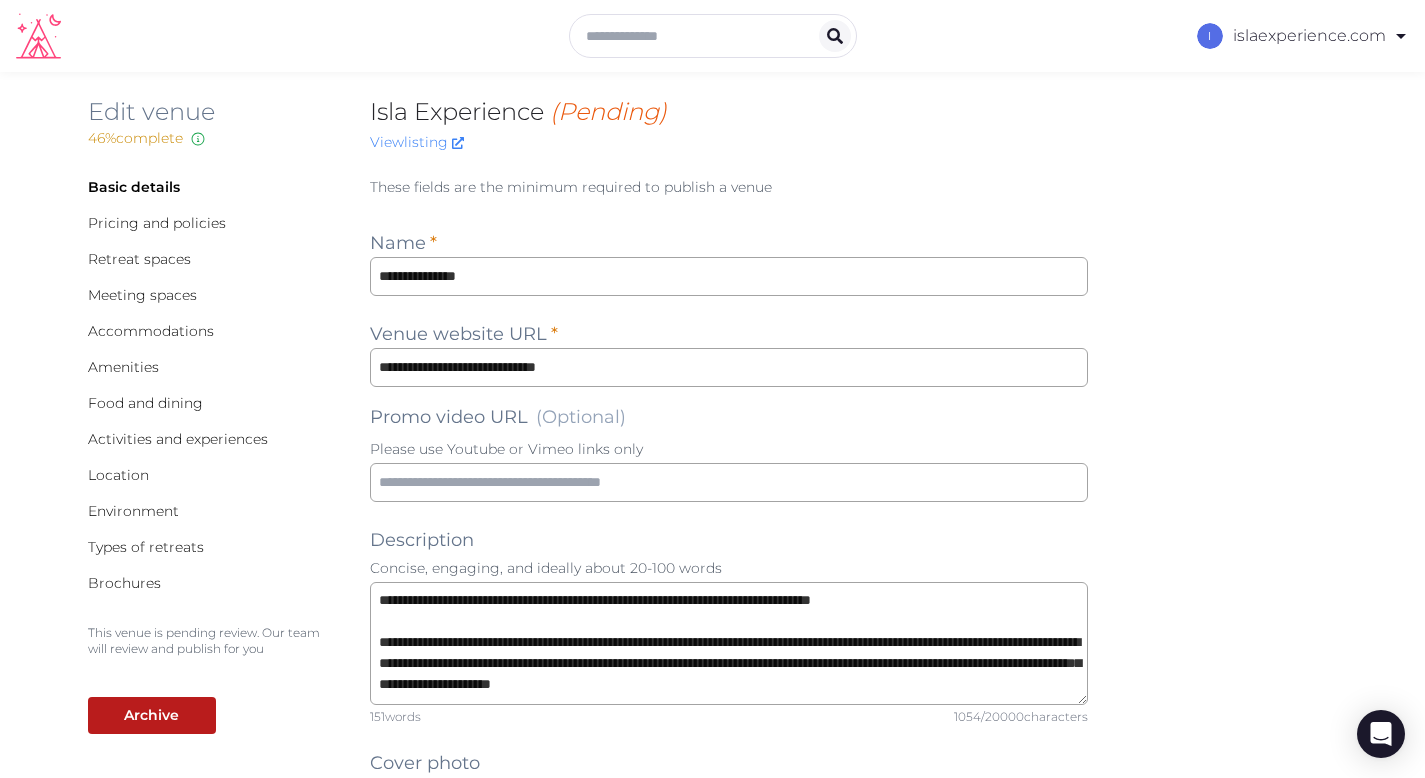scroll, scrollTop: 231, scrollLeft: 0, axis: vertical 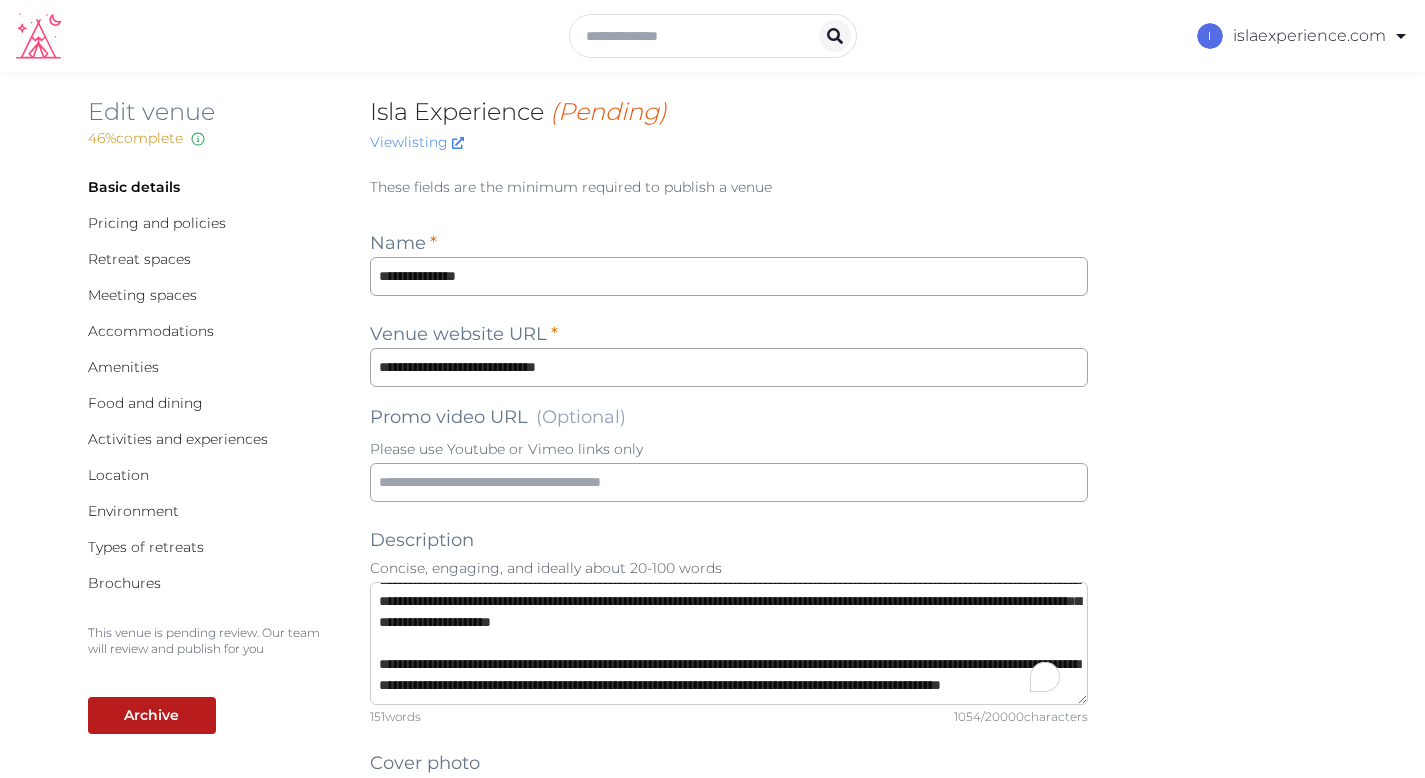 drag, startPoint x: 838, startPoint y: 683, endPoint x: 426, endPoint y: 508, distance: 447.62595 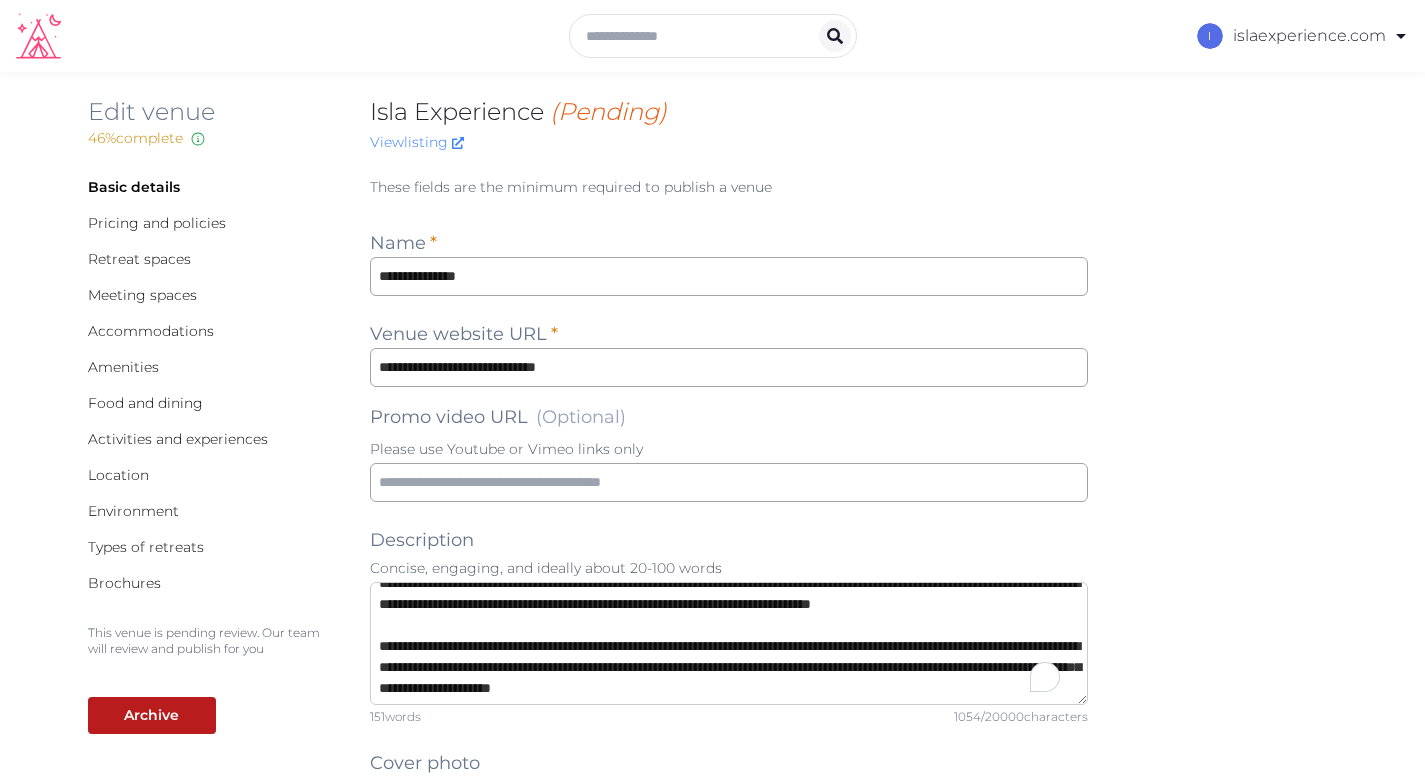 scroll, scrollTop: 0, scrollLeft: 0, axis: both 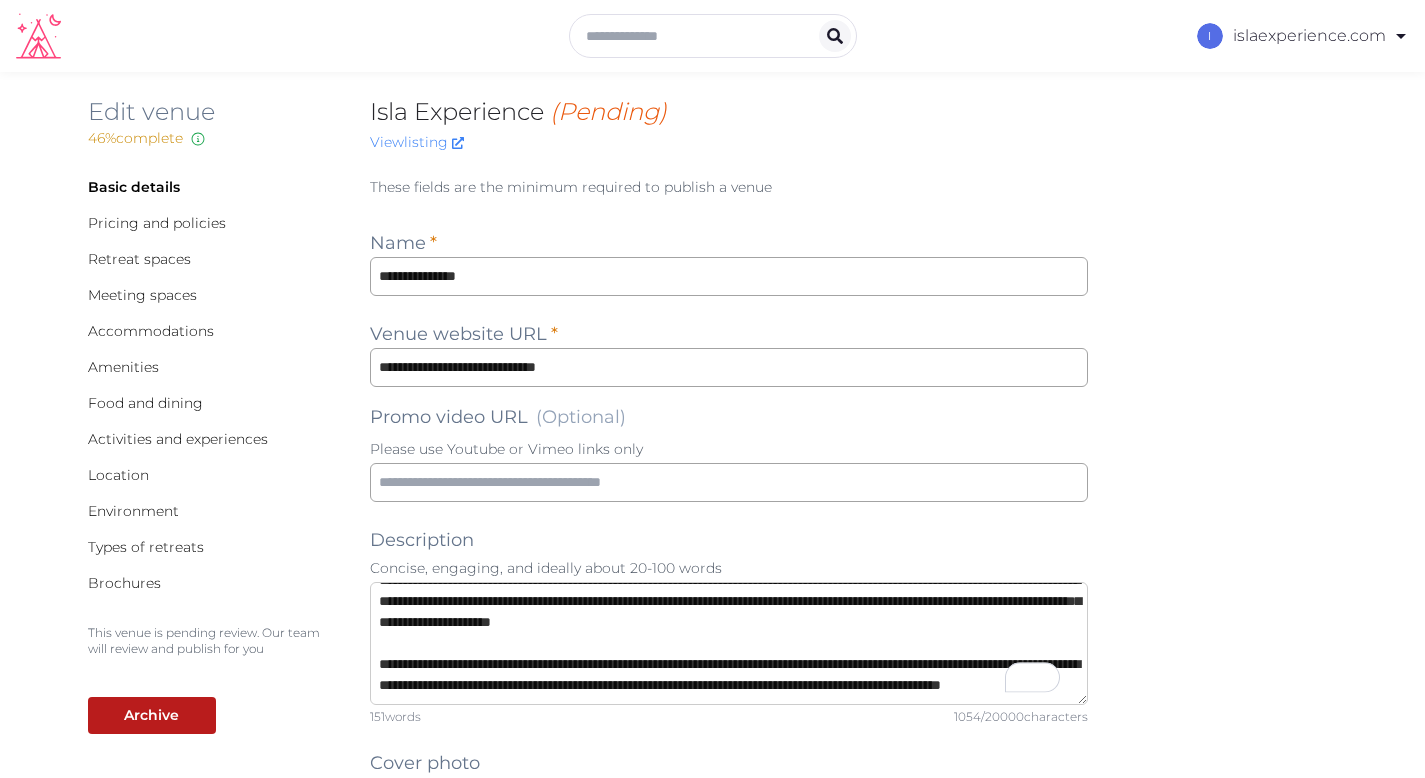 click at bounding box center [729, 643] 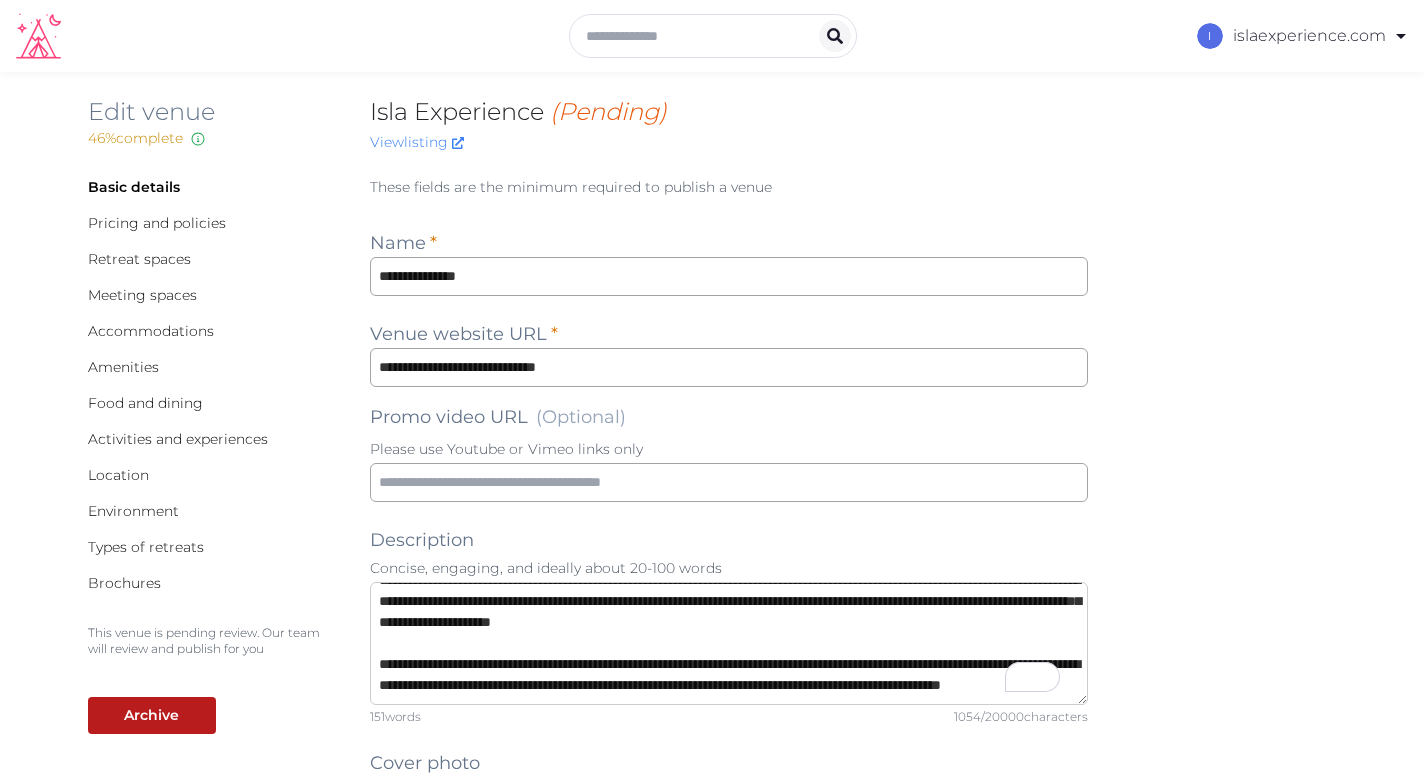 scroll, scrollTop: 231, scrollLeft: 0, axis: vertical 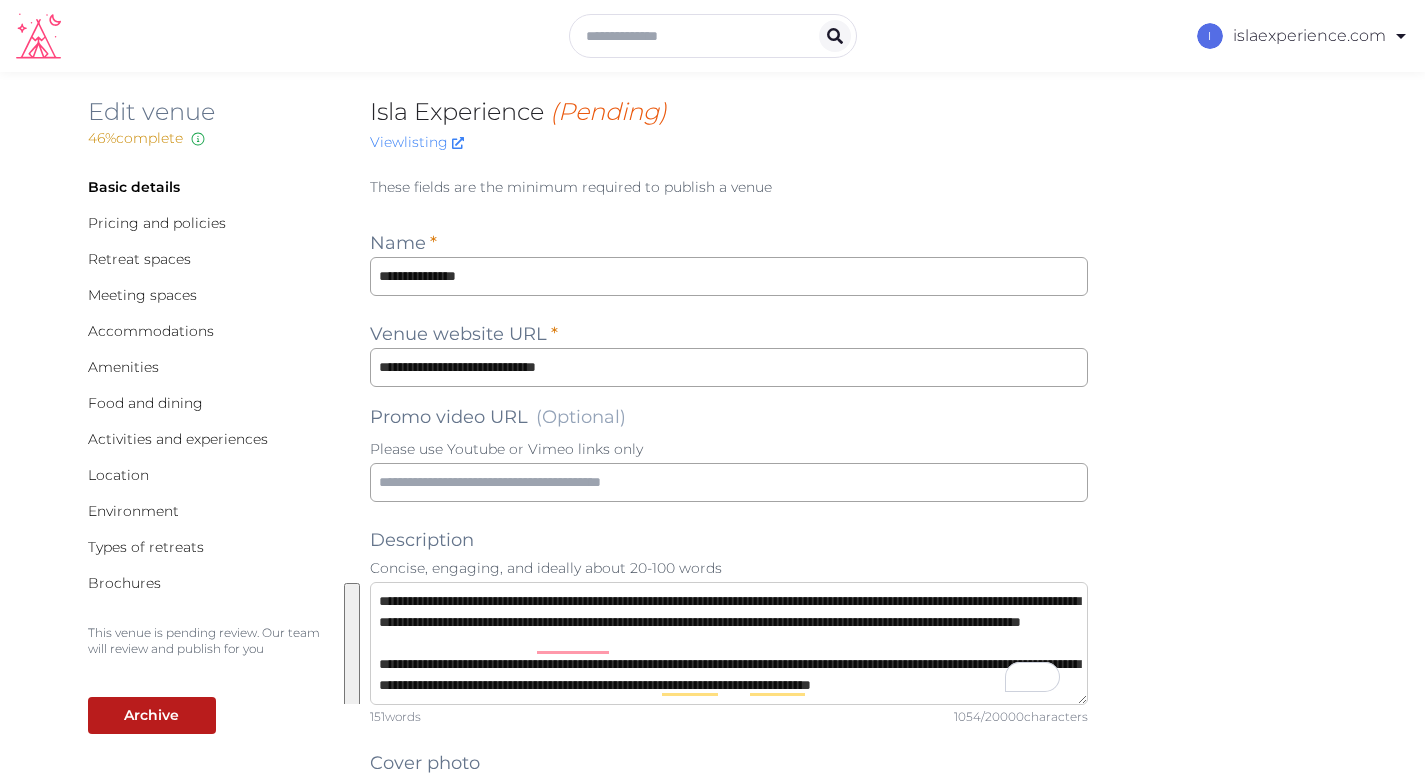 drag, startPoint x: 830, startPoint y: 689, endPoint x: 327, endPoint y: 535, distance: 526.0466 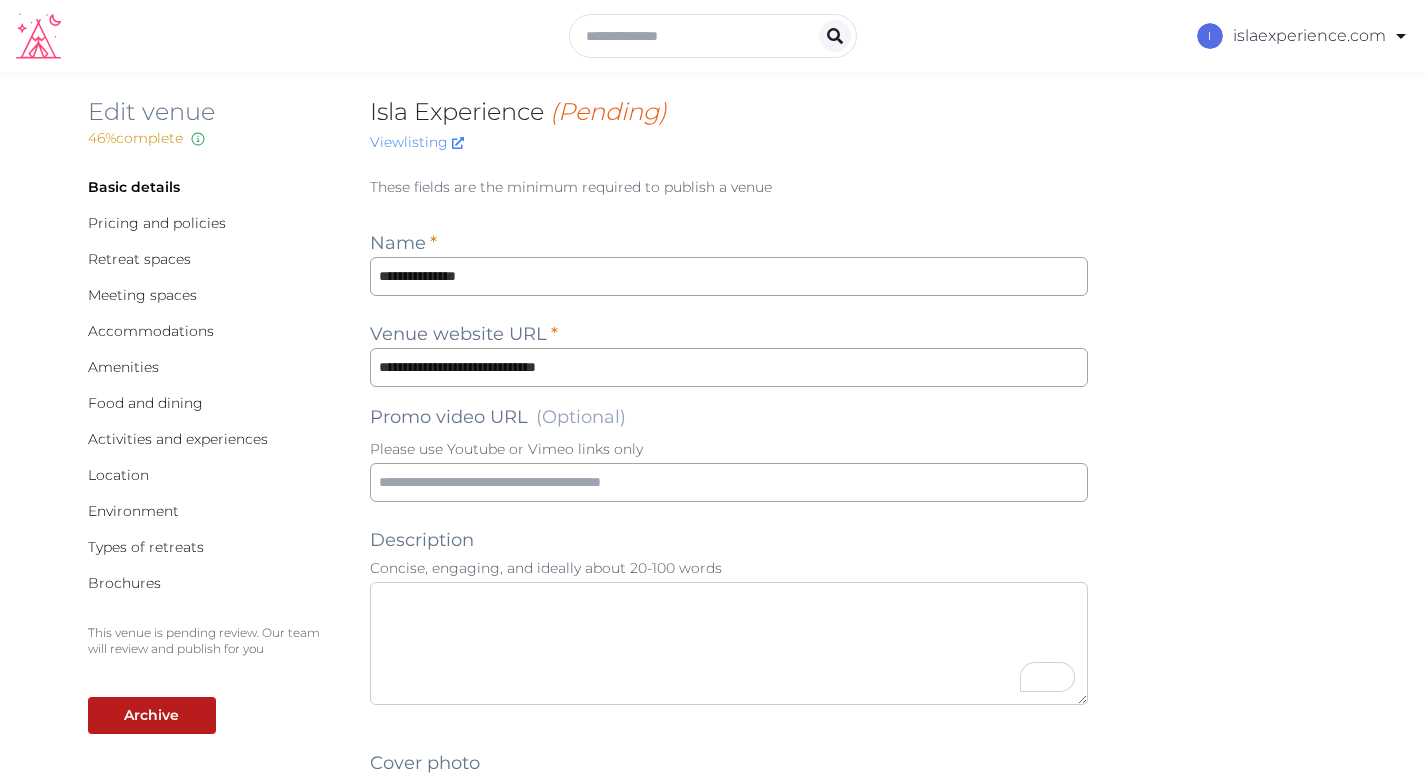 type 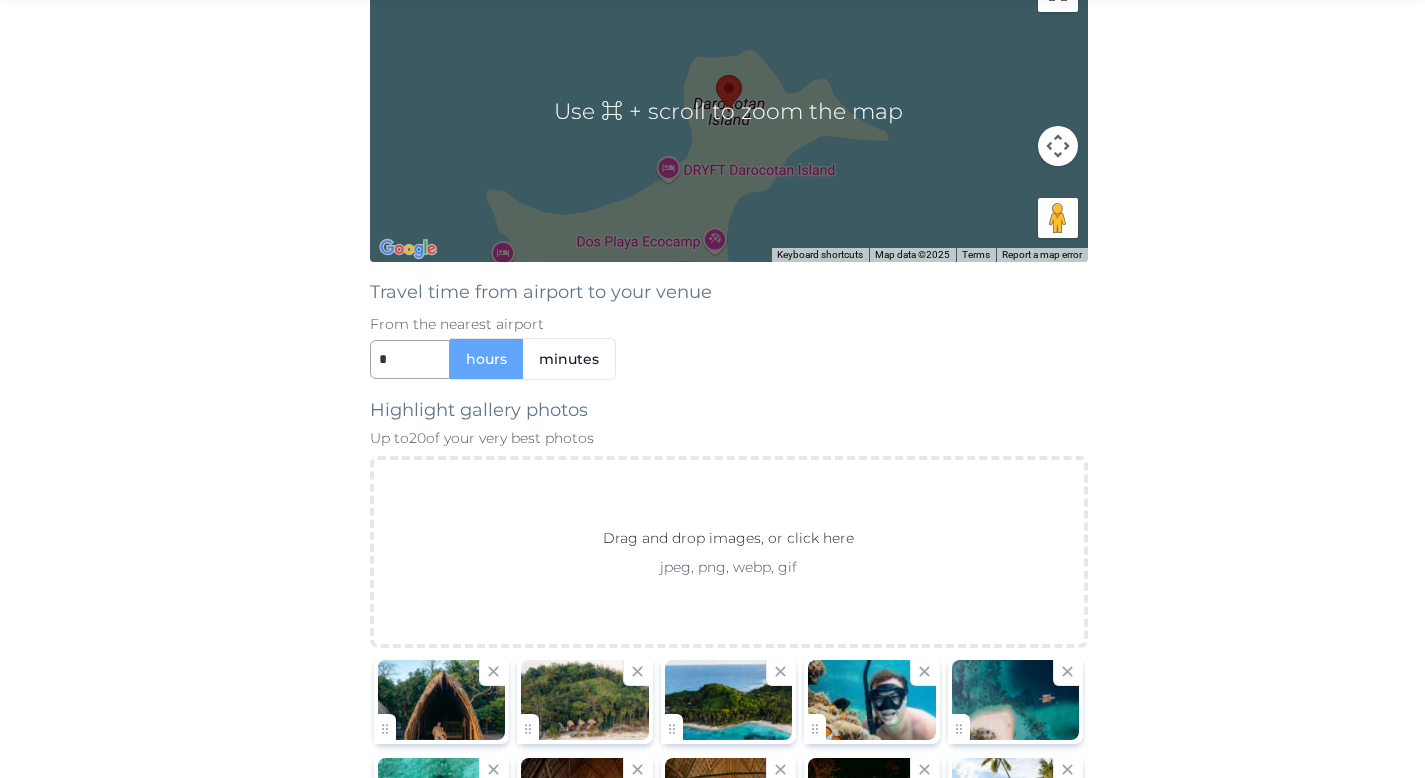 scroll, scrollTop: 1953, scrollLeft: 0, axis: vertical 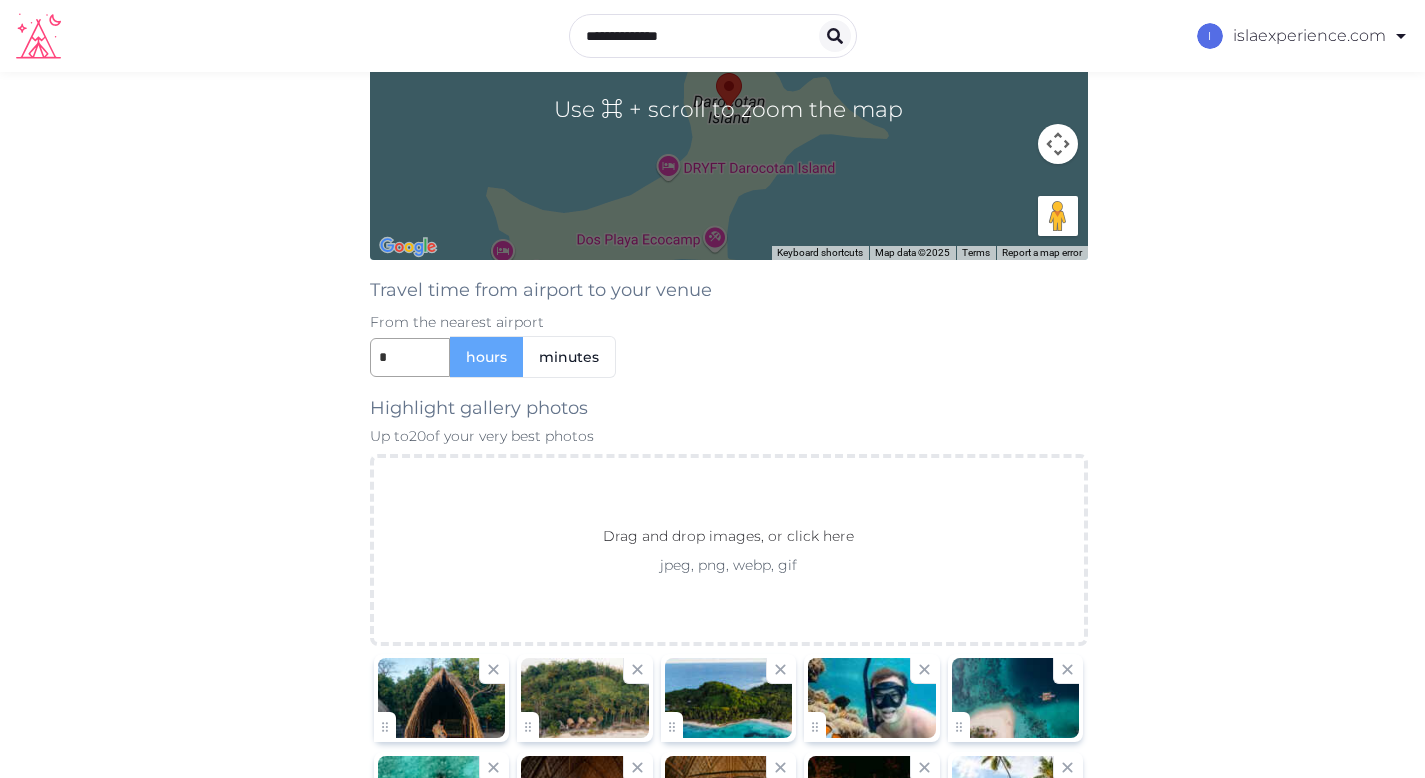 click on "Drag and drop images, or click here jpeg, png, webp, gif" at bounding box center [729, 550] 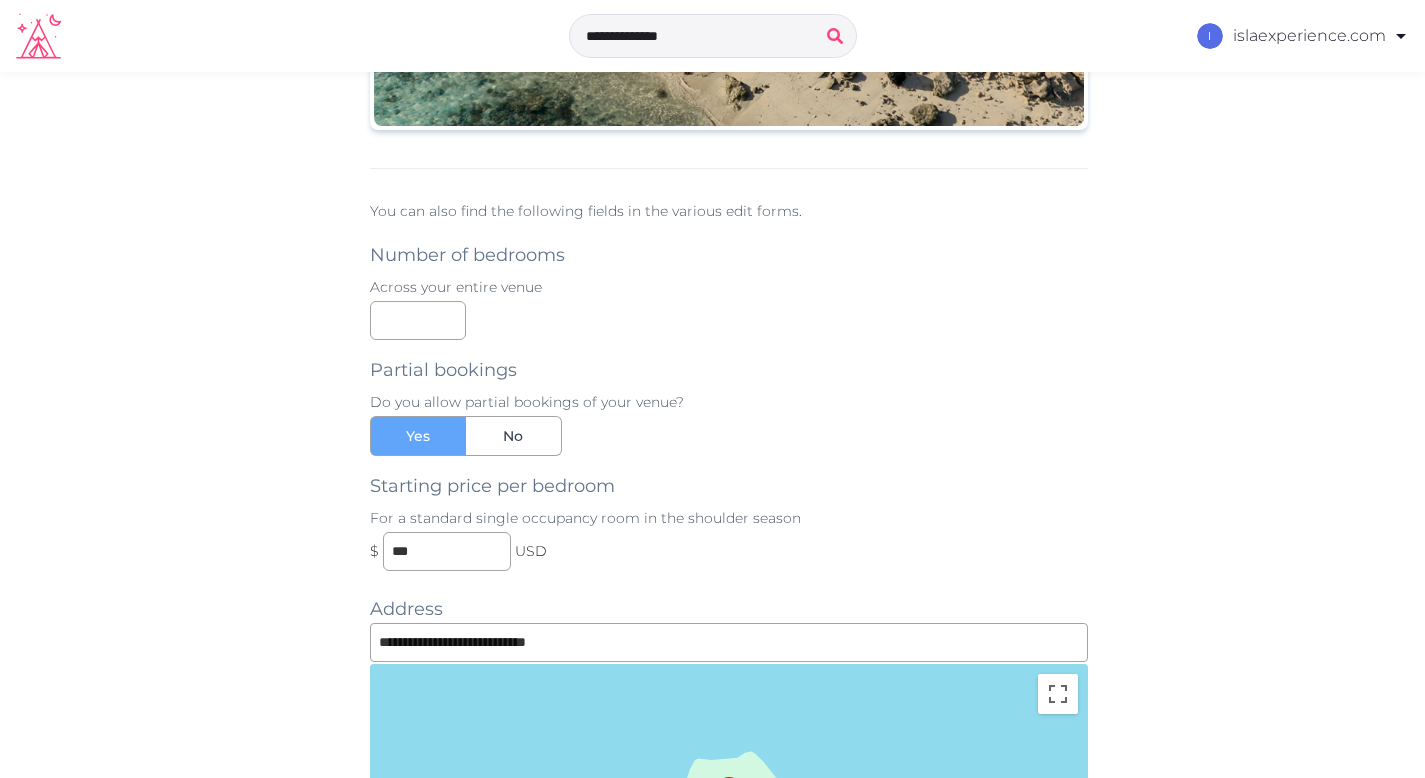 scroll, scrollTop: 0, scrollLeft: 0, axis: both 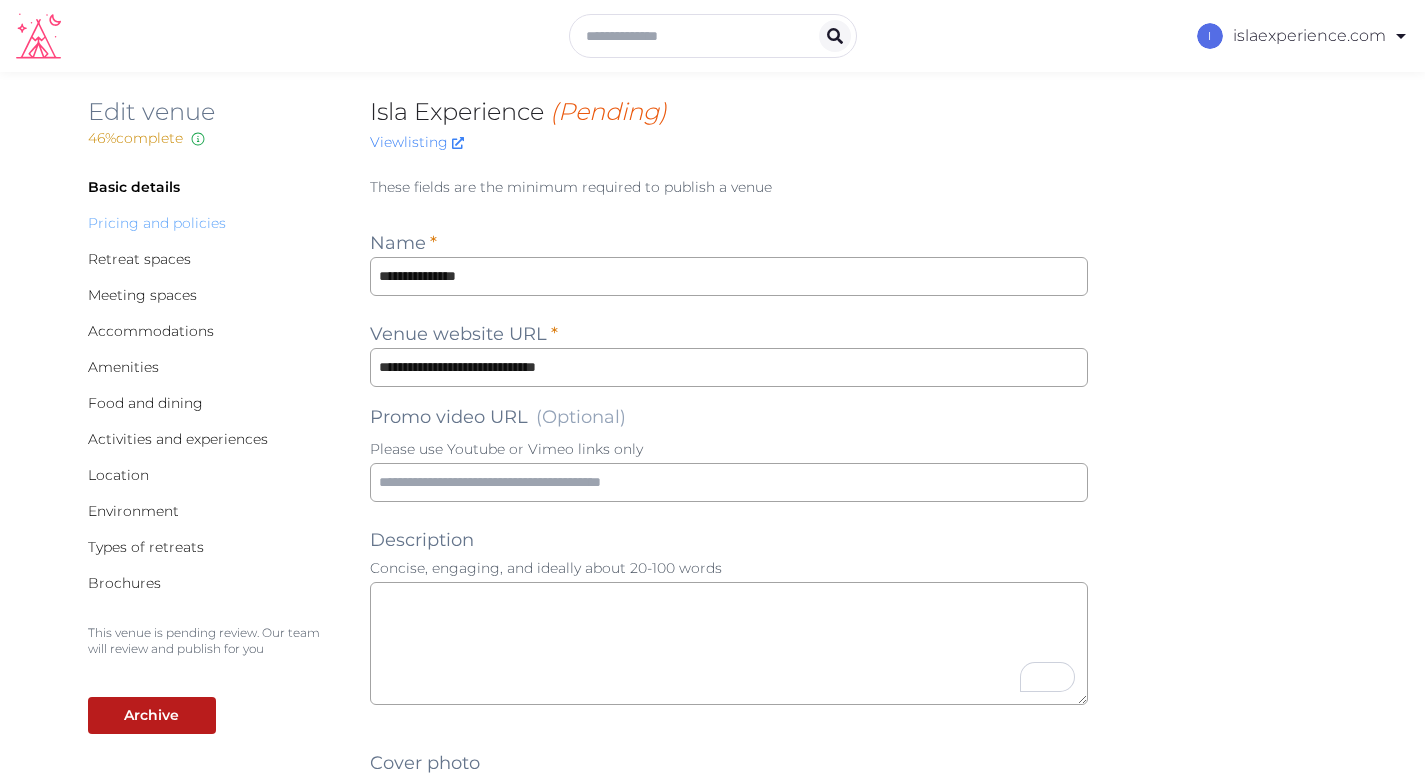 click on "Pricing and policies" at bounding box center [157, 223] 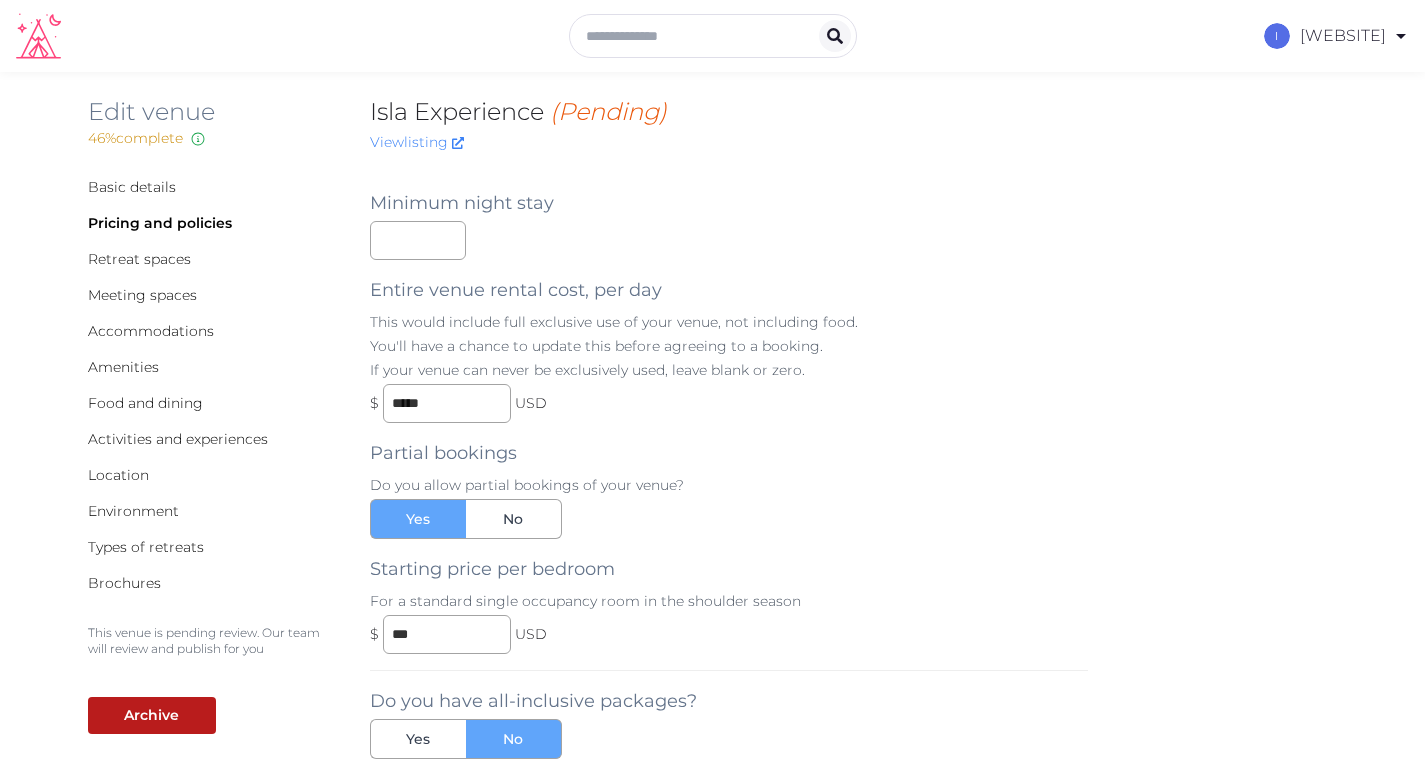 scroll, scrollTop: 0, scrollLeft: 0, axis: both 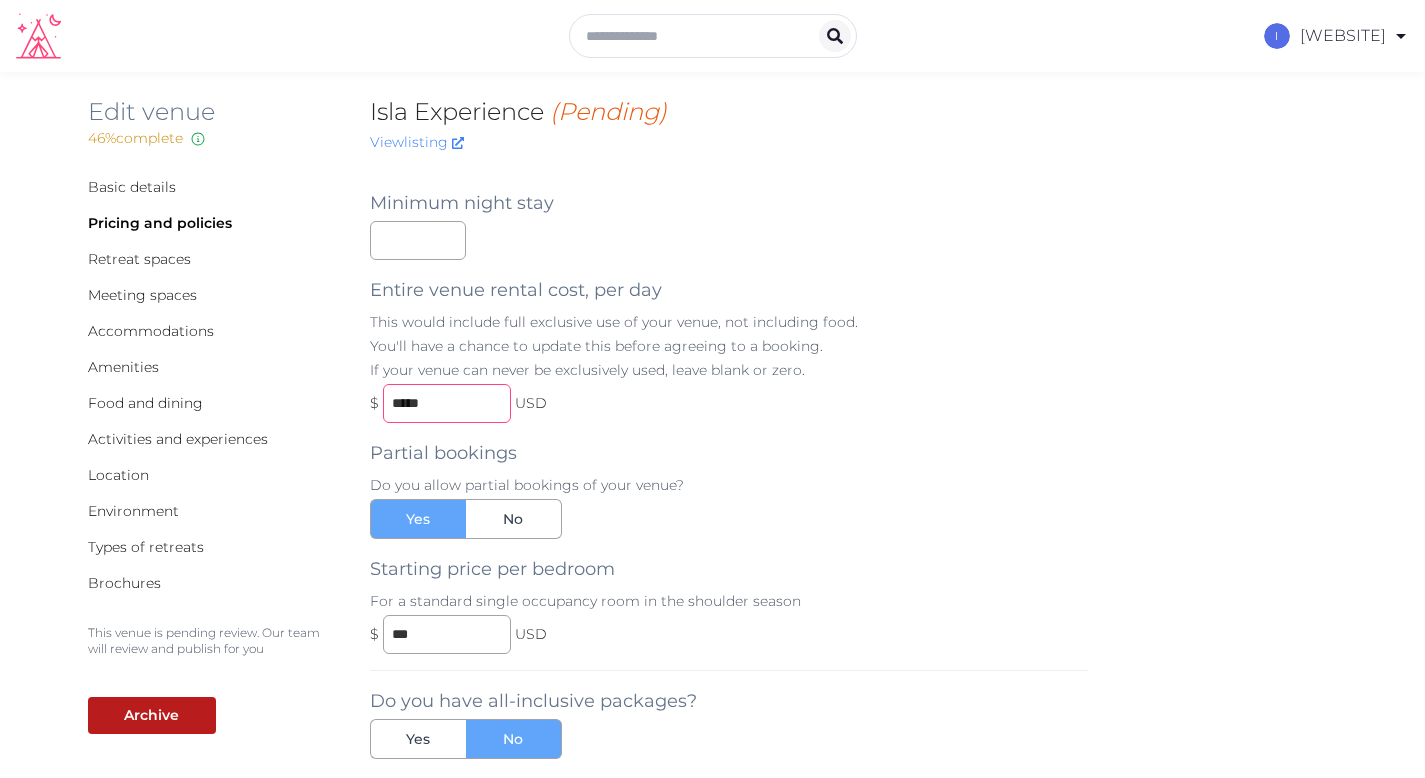 click on "*****" at bounding box center [447, 403] 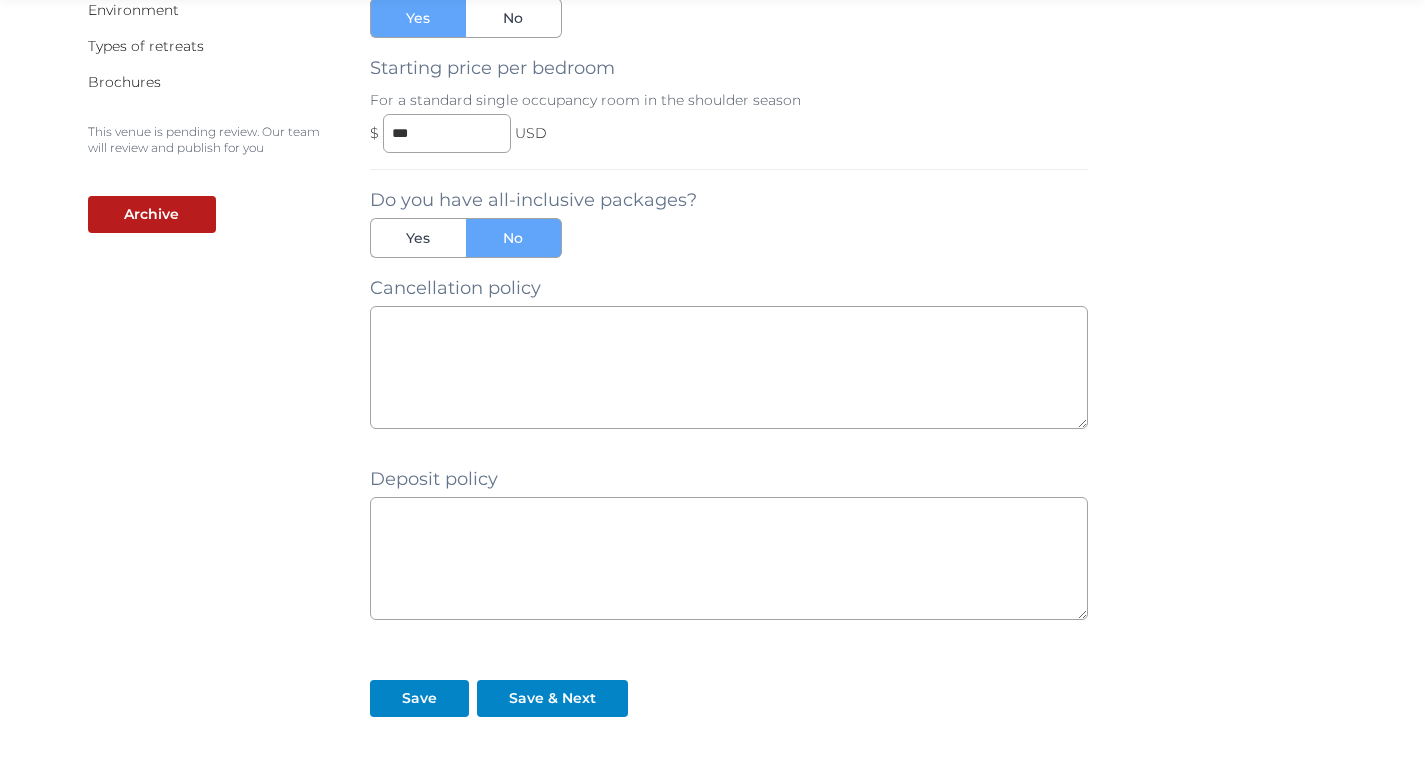 scroll, scrollTop: 519, scrollLeft: 0, axis: vertical 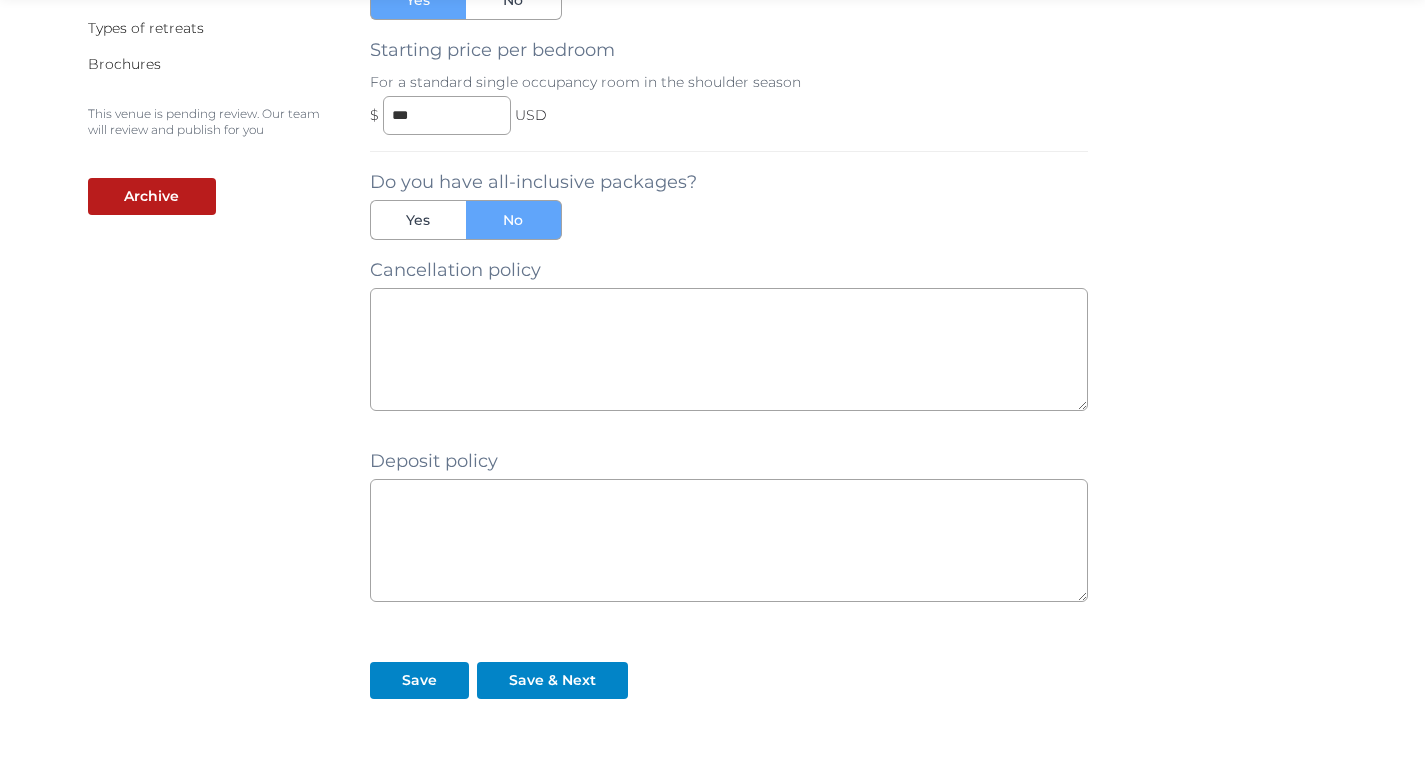 type on "*****" 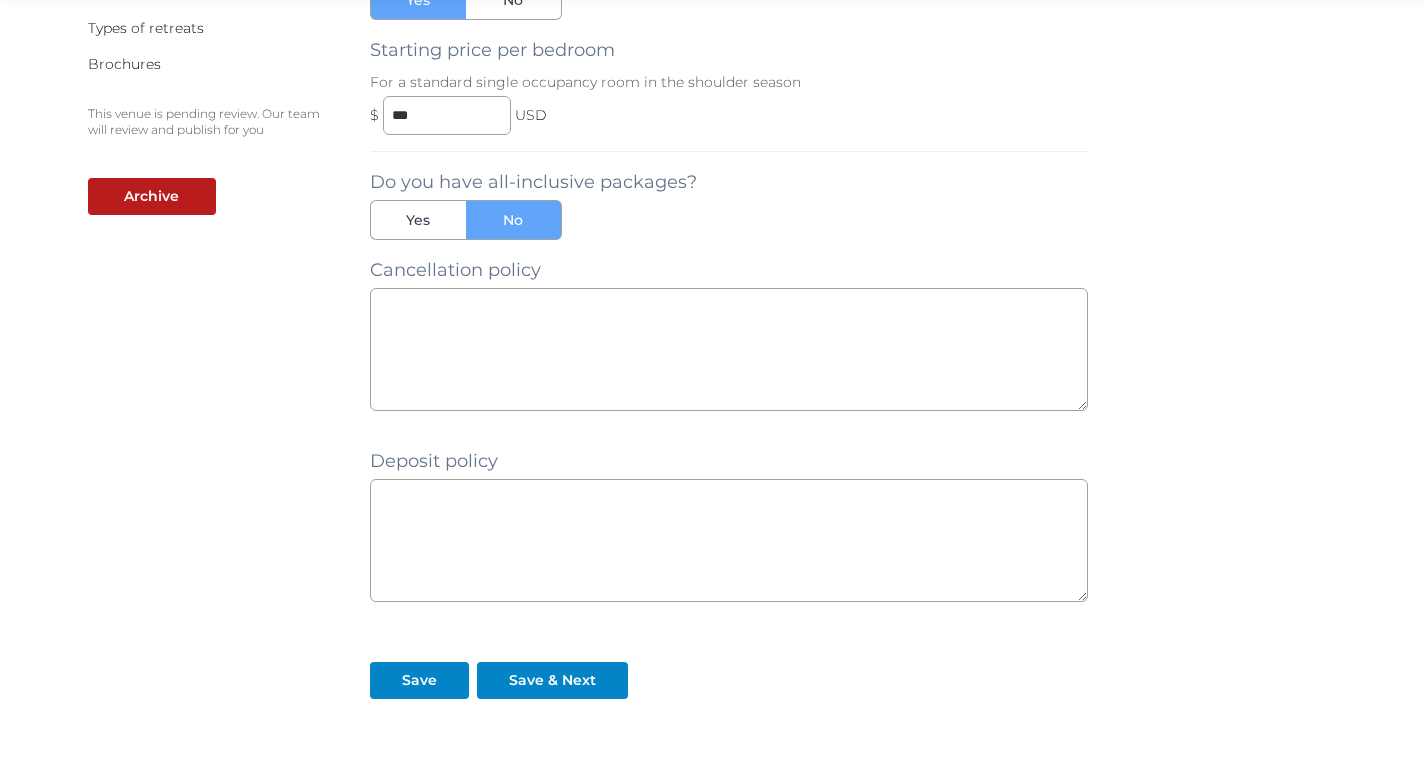 click on "Basic details Pricing and policies Retreat spaces Meeting spaces Accommodations Amenities Food and dining Activities and experiences Location Environment Types of retreats Brochures This venue is pending review. Our team will review and publish for you Archive Minimum night stay * Entire venue rental cost, per day This would include full exclusive use of your venue, not including food. You'll have a chance to update this before agreeing to a booking. If your venue can never be exclusively used, leave blank or zero. $ ***** USD Partial bookings Do you allow partial bookings of your venue? Yes No Starting price per bedroom For a standard single occupancy room in the shoulder season $ *** USD Do you have all-inclusive packages? Yes No Cancellation policy Deposit policy Save  Save & Next" at bounding box center (713, 272) 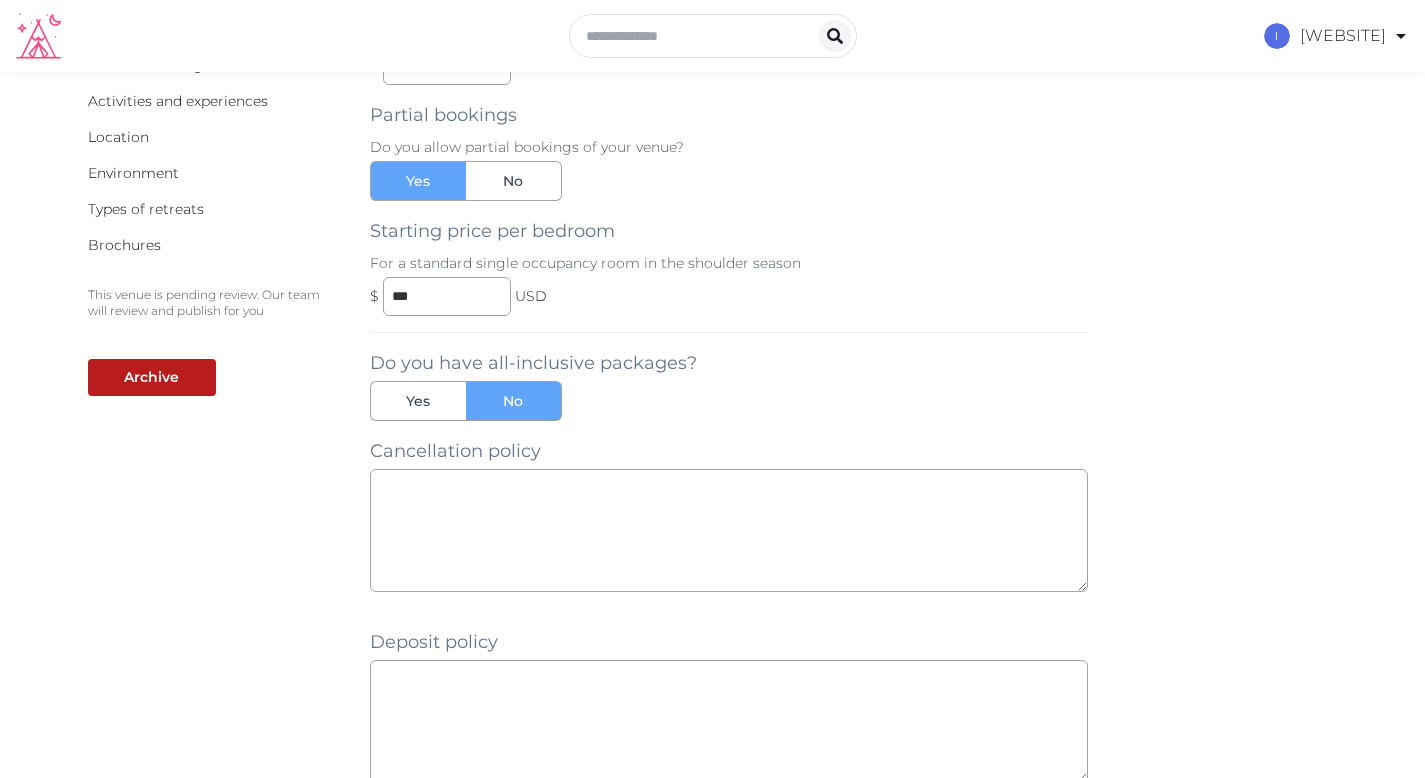 scroll, scrollTop: 0, scrollLeft: 0, axis: both 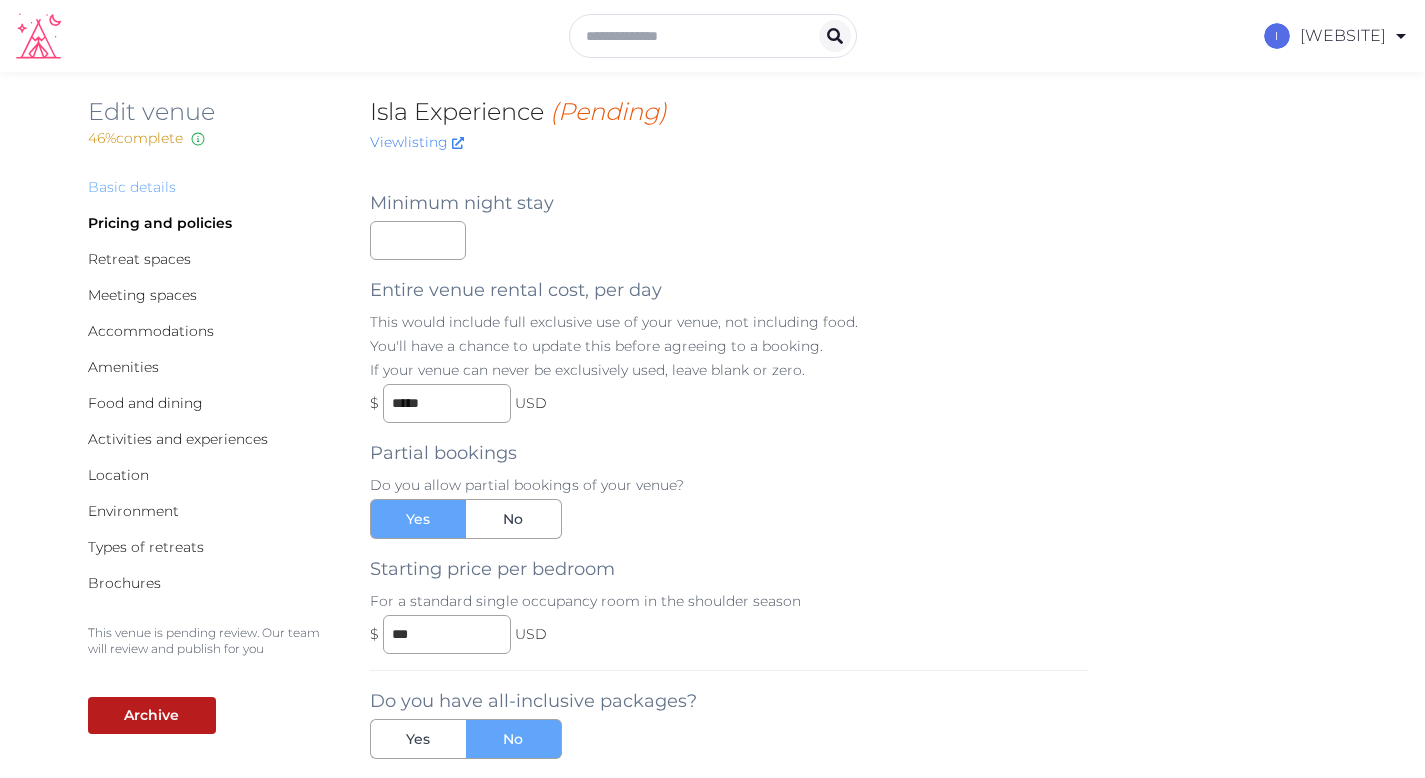 click on "Basic details" at bounding box center (132, 187) 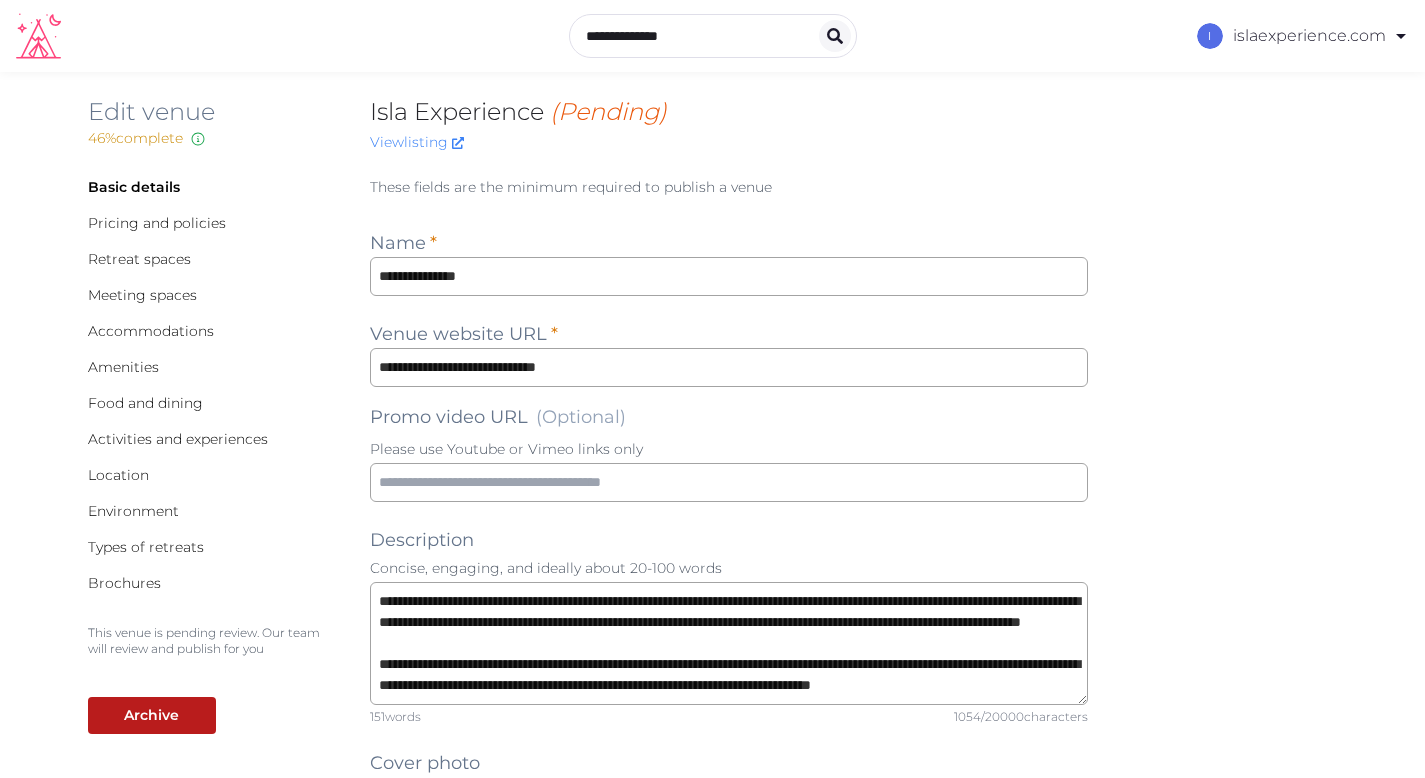 scroll, scrollTop: 99, scrollLeft: 0, axis: vertical 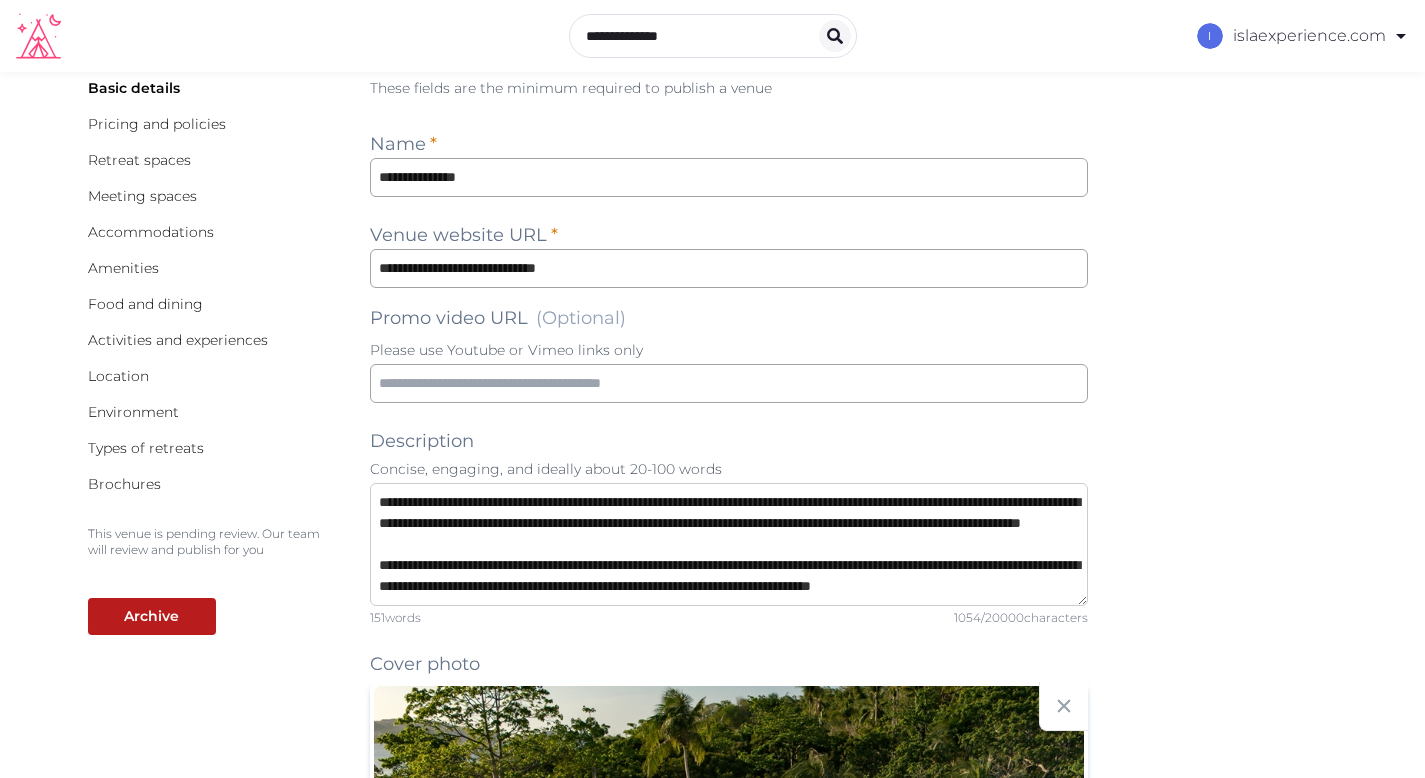 click at bounding box center (729, 544) 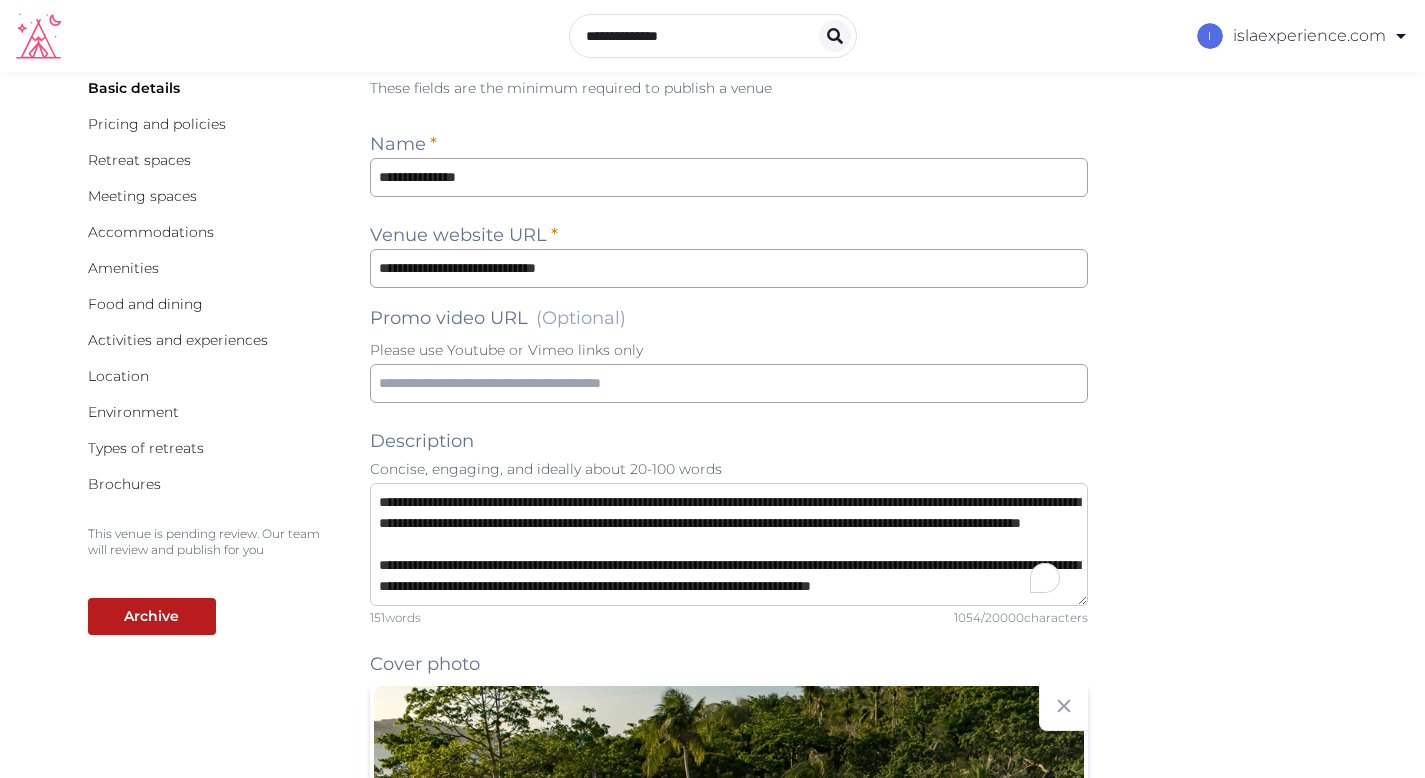 paste on "**********" 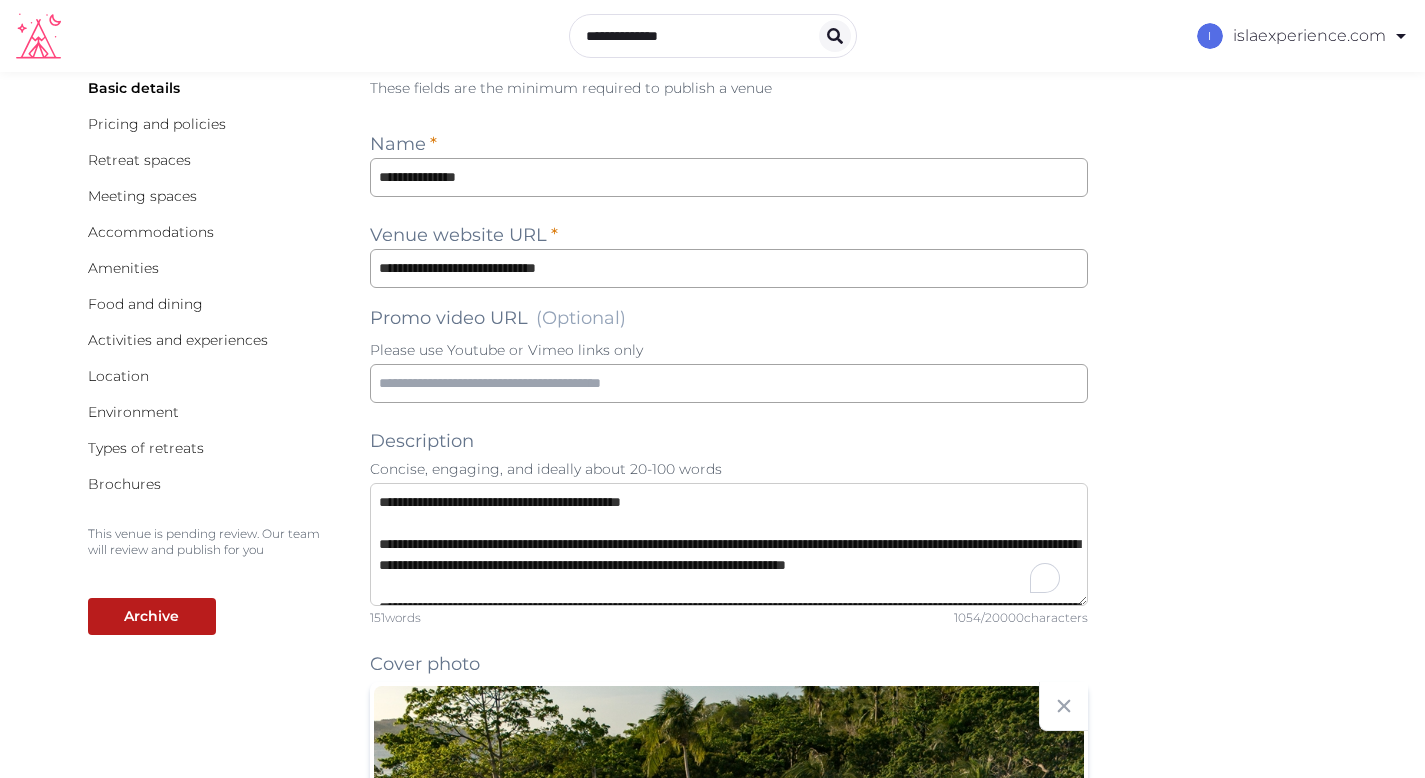 scroll, scrollTop: 326, scrollLeft: 0, axis: vertical 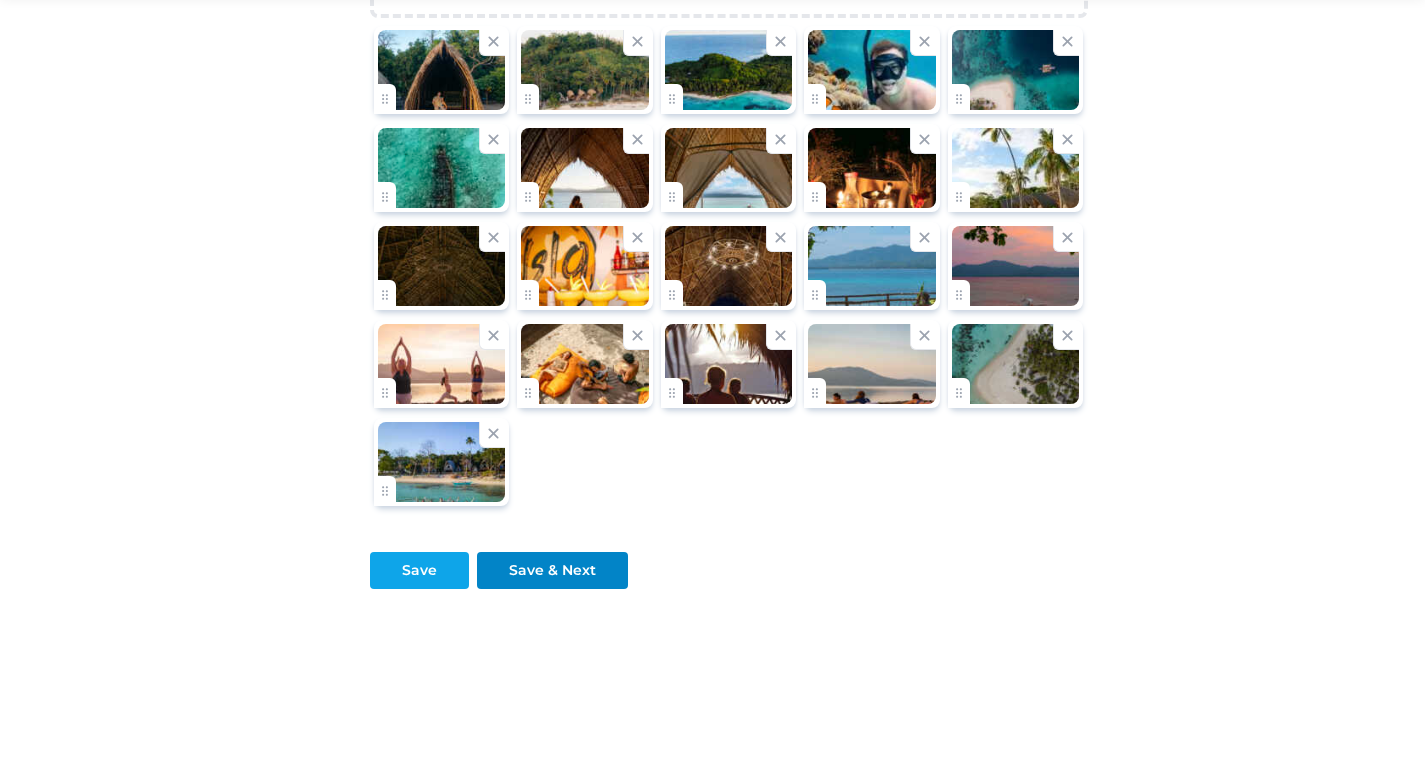 type on "**********" 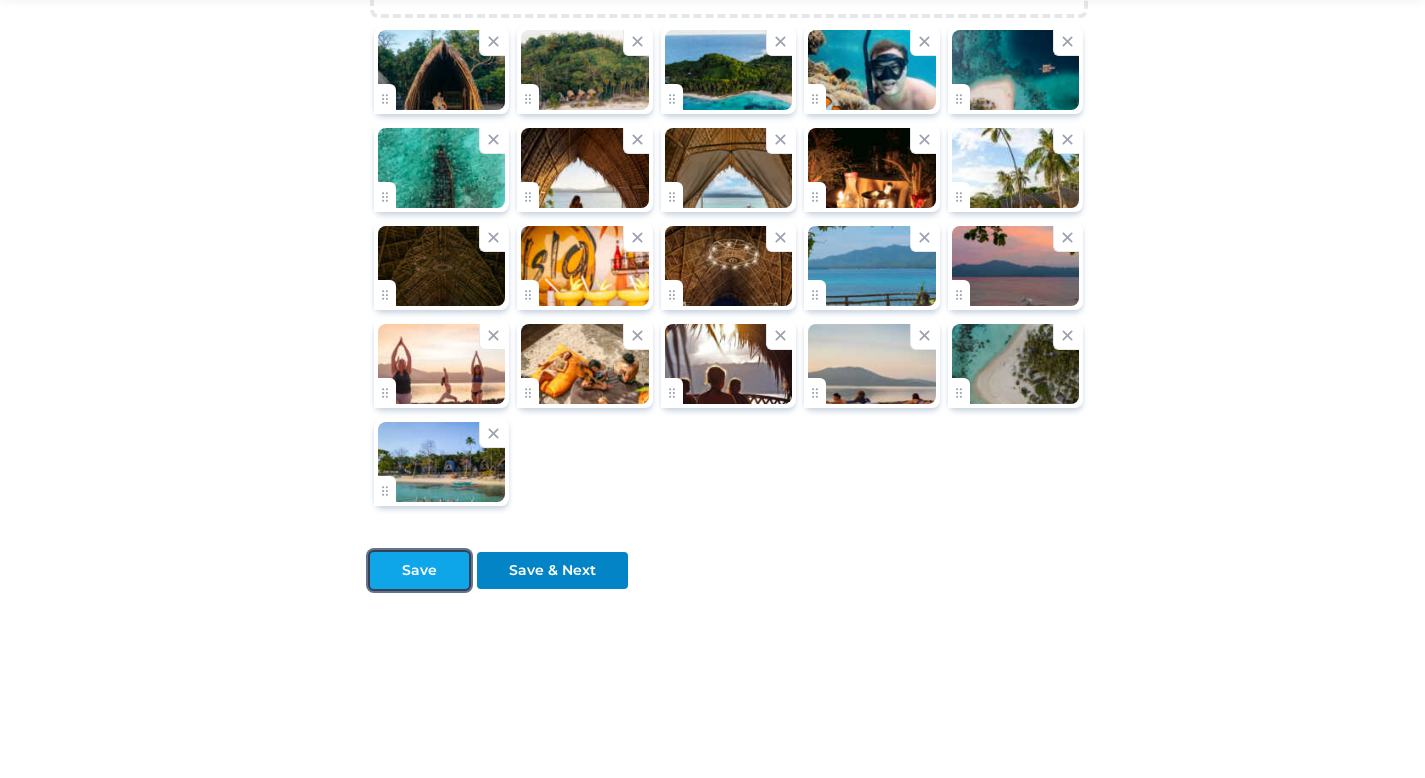 click on "Save" at bounding box center [419, 570] 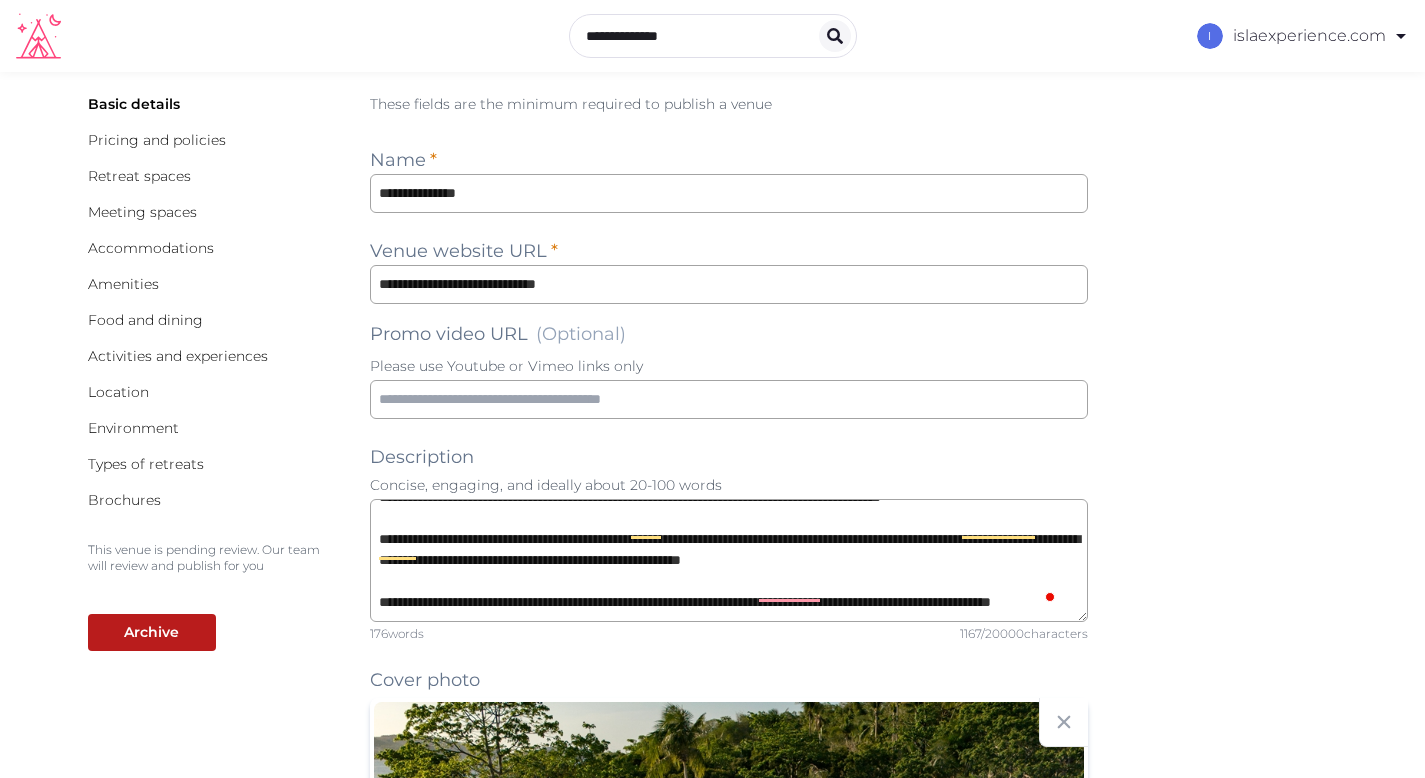 scroll, scrollTop: 0, scrollLeft: 0, axis: both 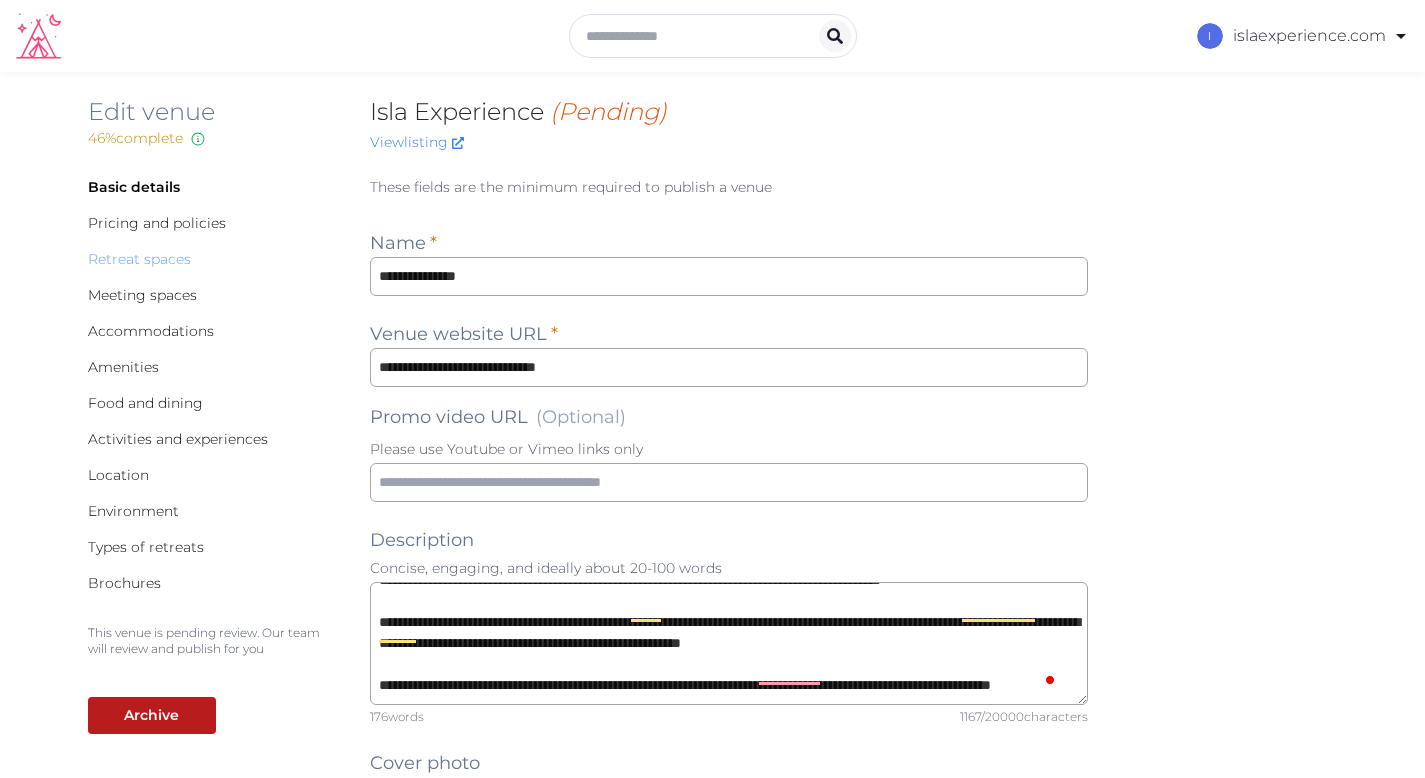 click on "Retreat spaces" at bounding box center (139, 259) 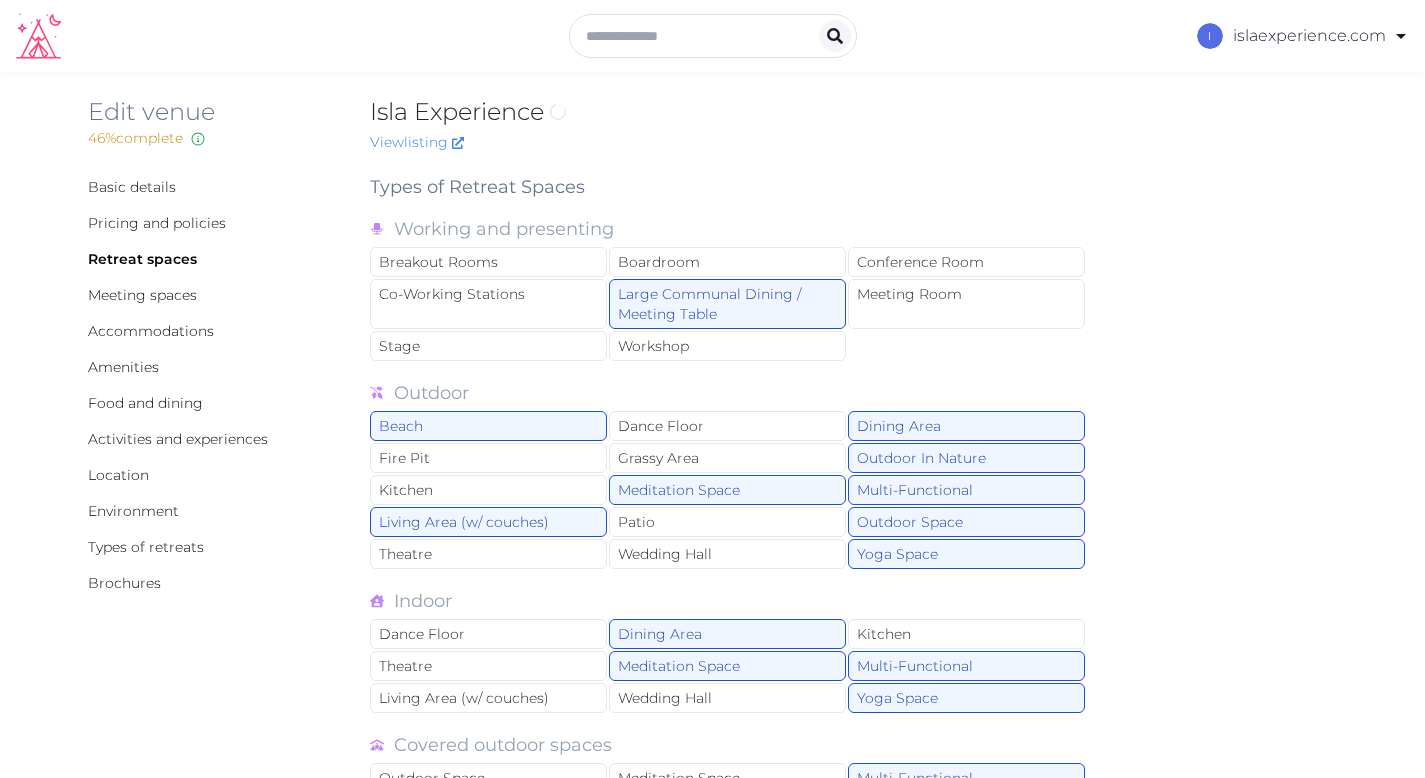 scroll, scrollTop: 0, scrollLeft: 0, axis: both 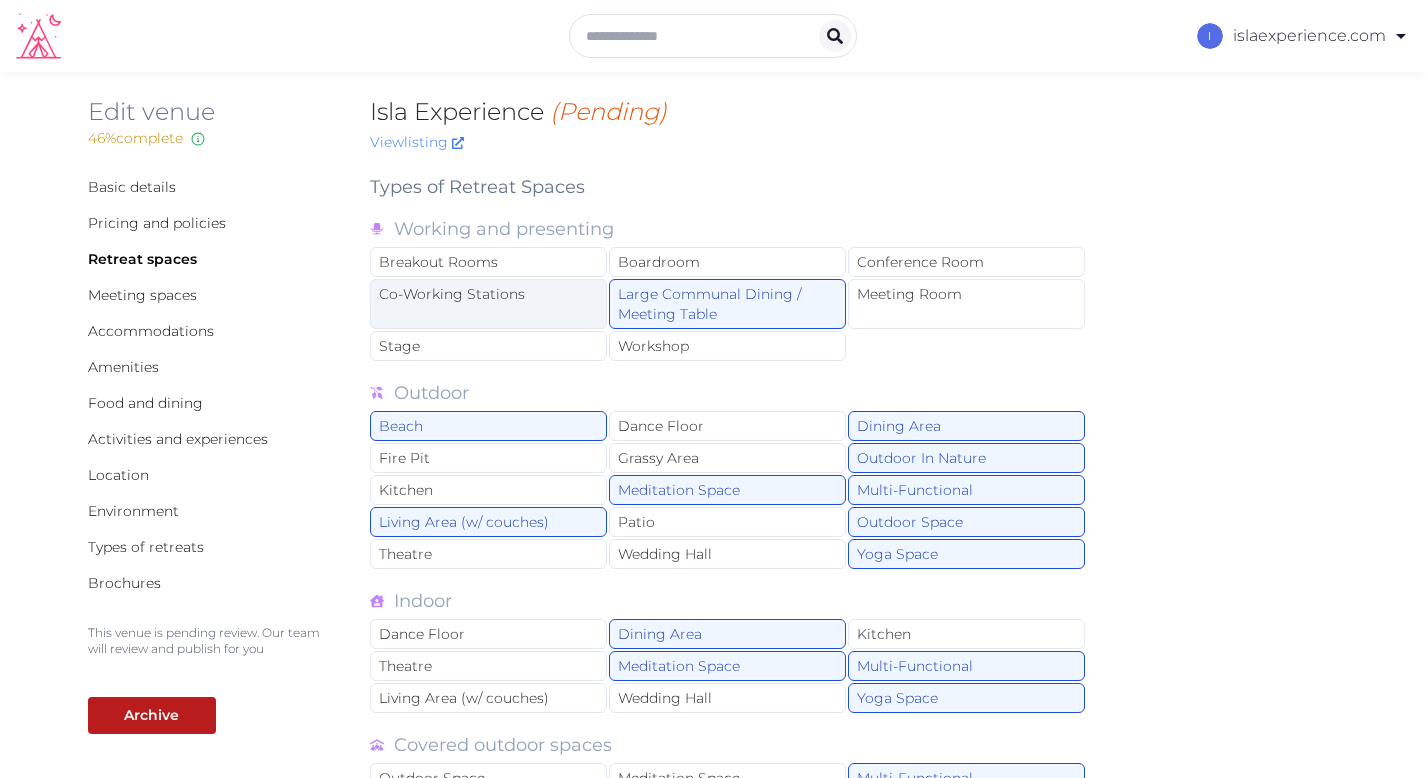click on "Co-Working Stations" at bounding box center [488, 304] 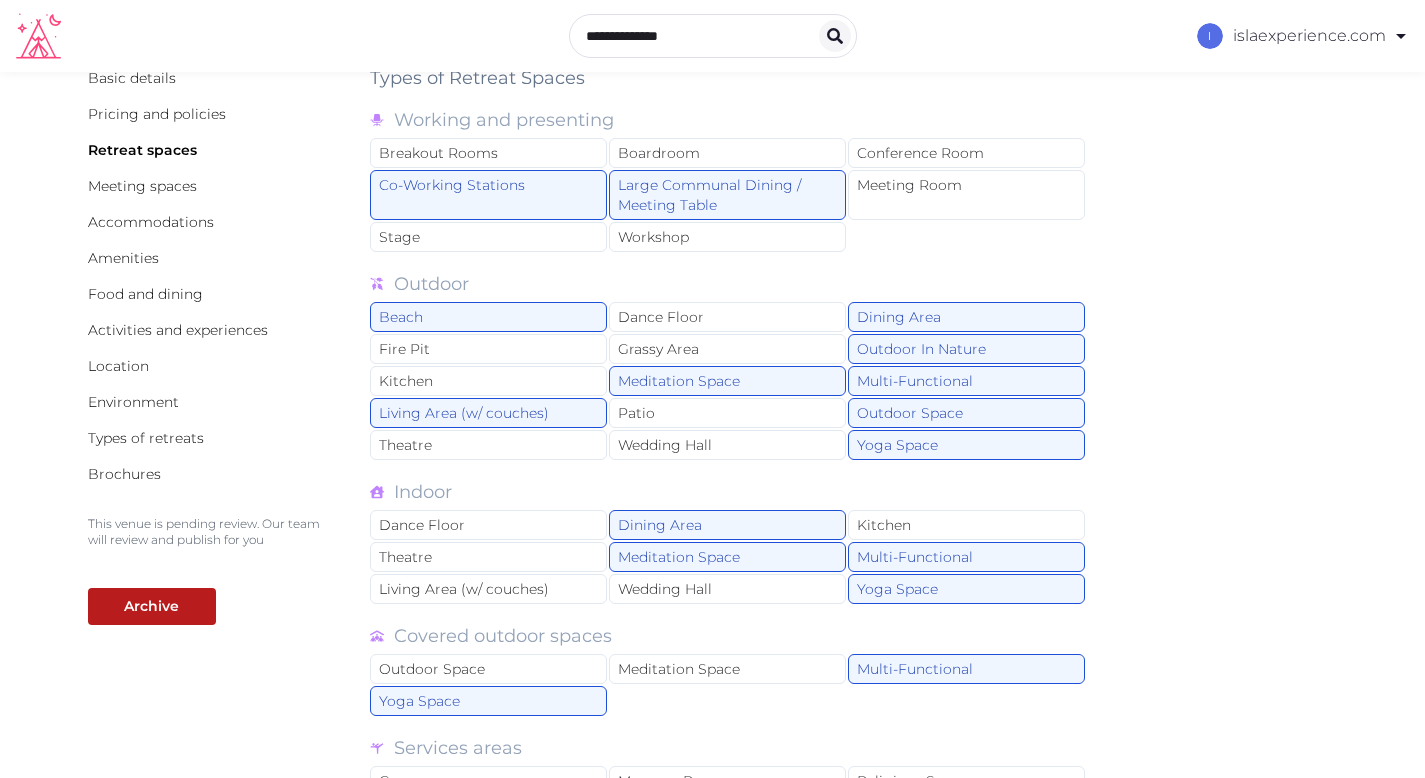 scroll, scrollTop: 110, scrollLeft: 0, axis: vertical 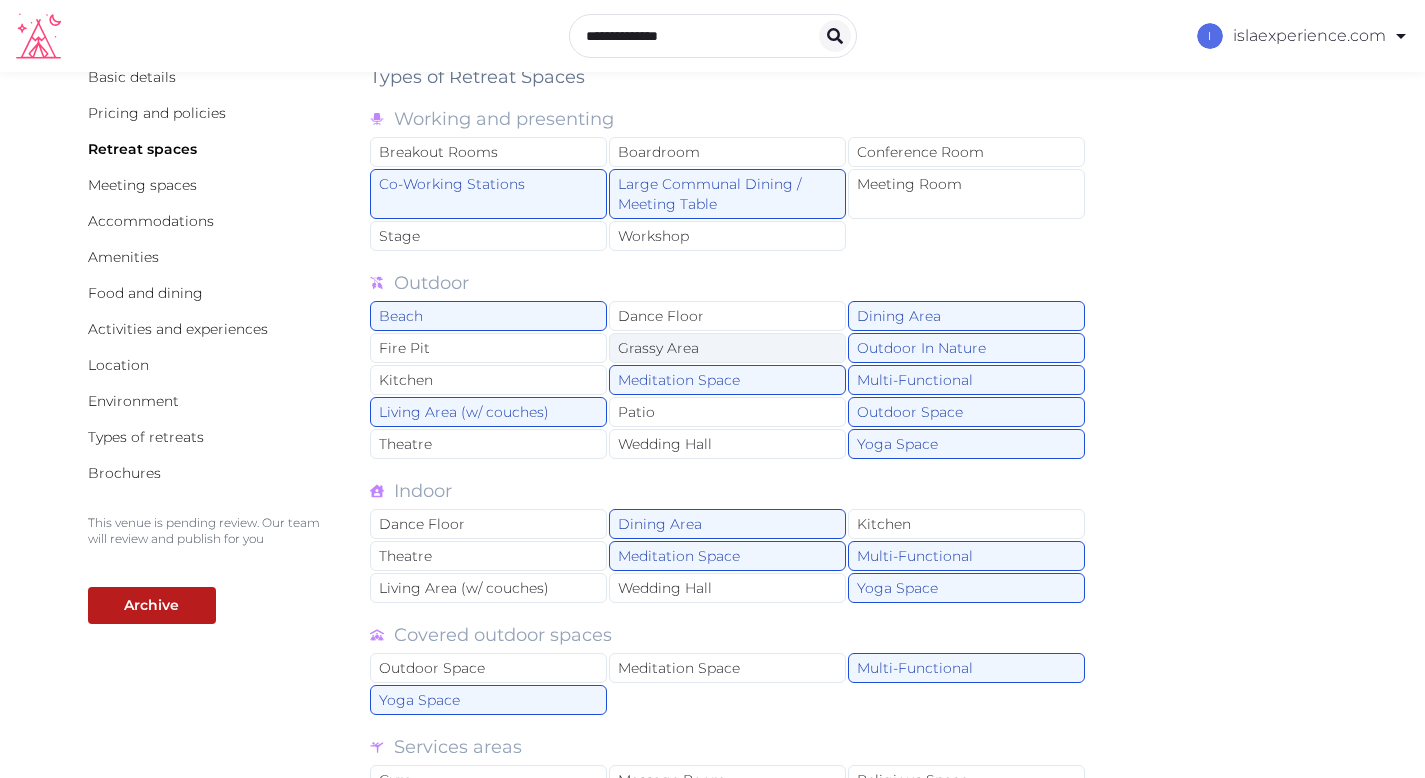 click on "Grassy Area" at bounding box center [727, 348] 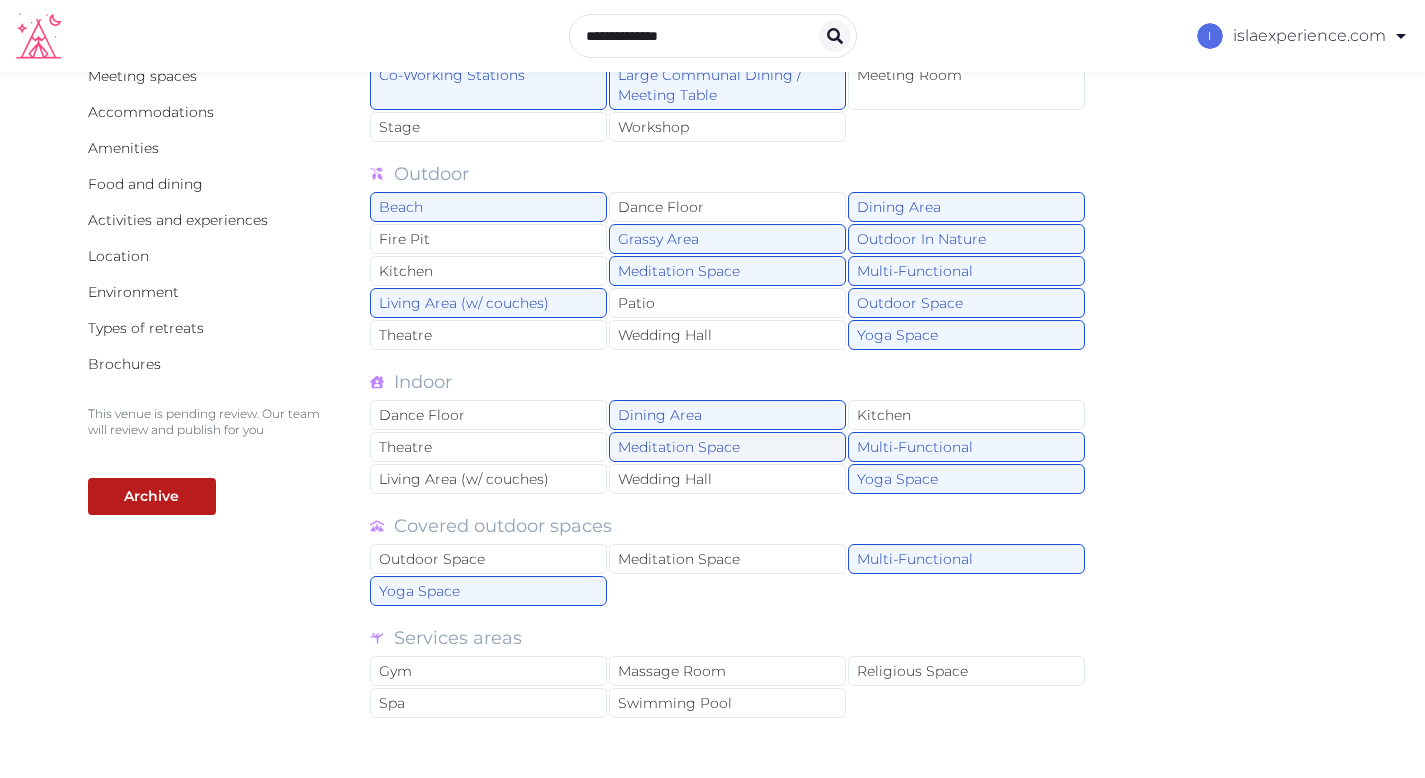 scroll, scrollTop: 310, scrollLeft: 0, axis: vertical 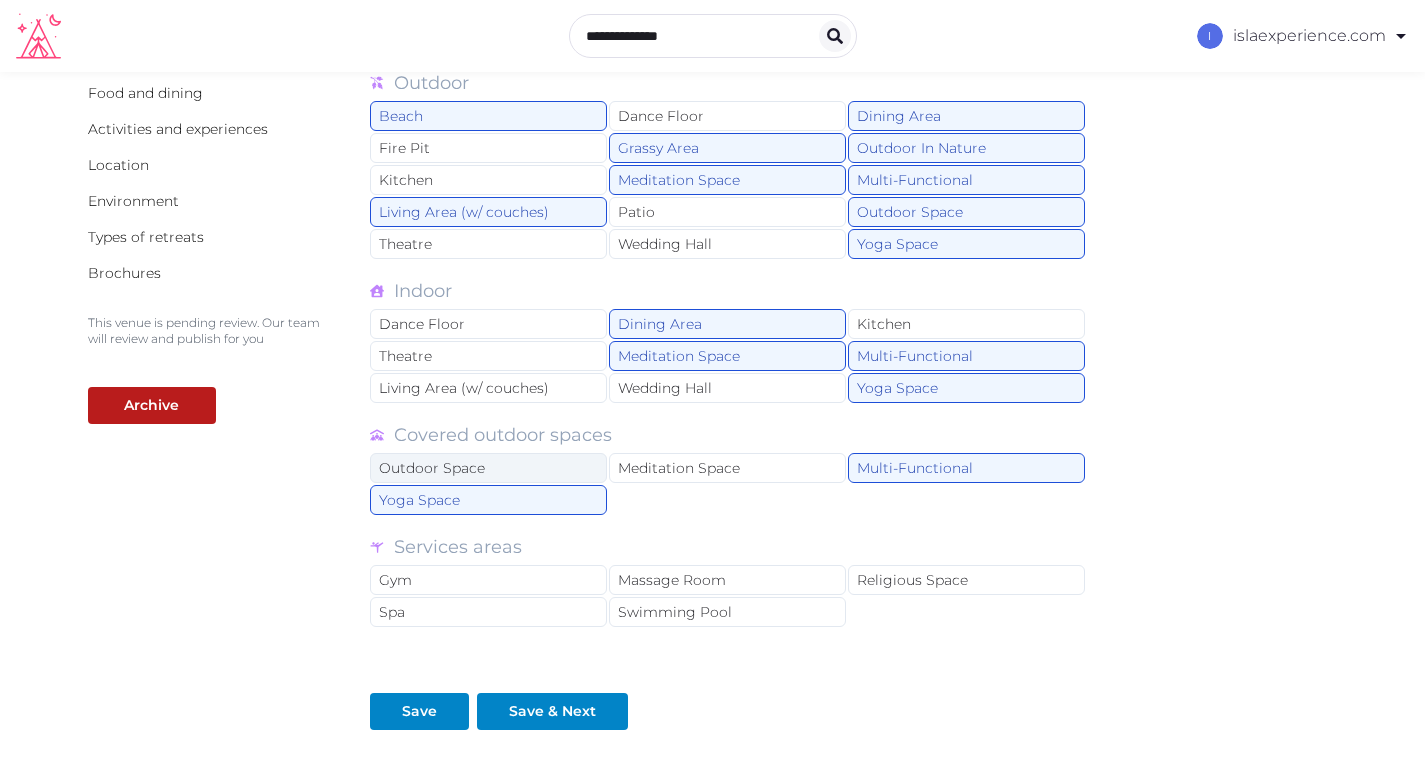 click on "Outdoor Space" at bounding box center (488, 468) 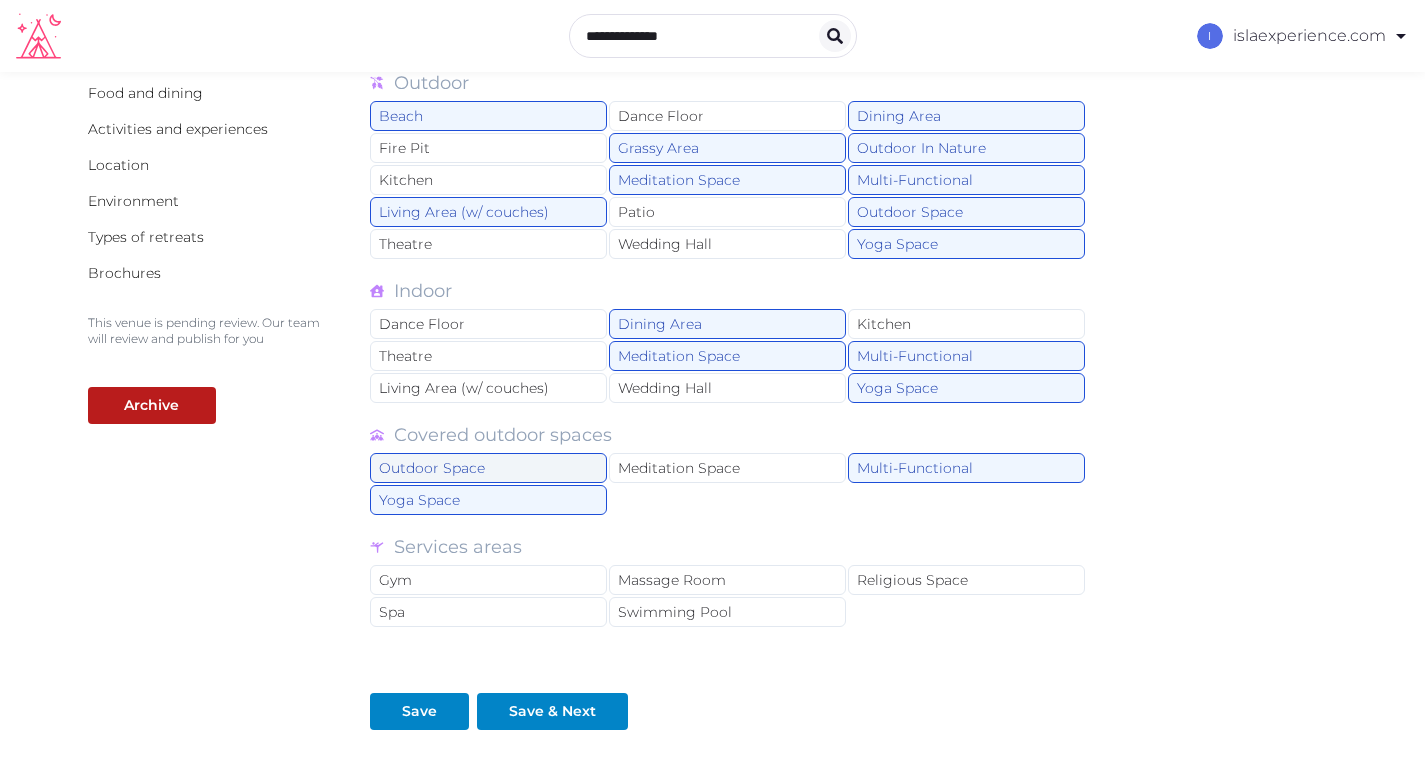 click on "Outdoor Space" at bounding box center [488, 468] 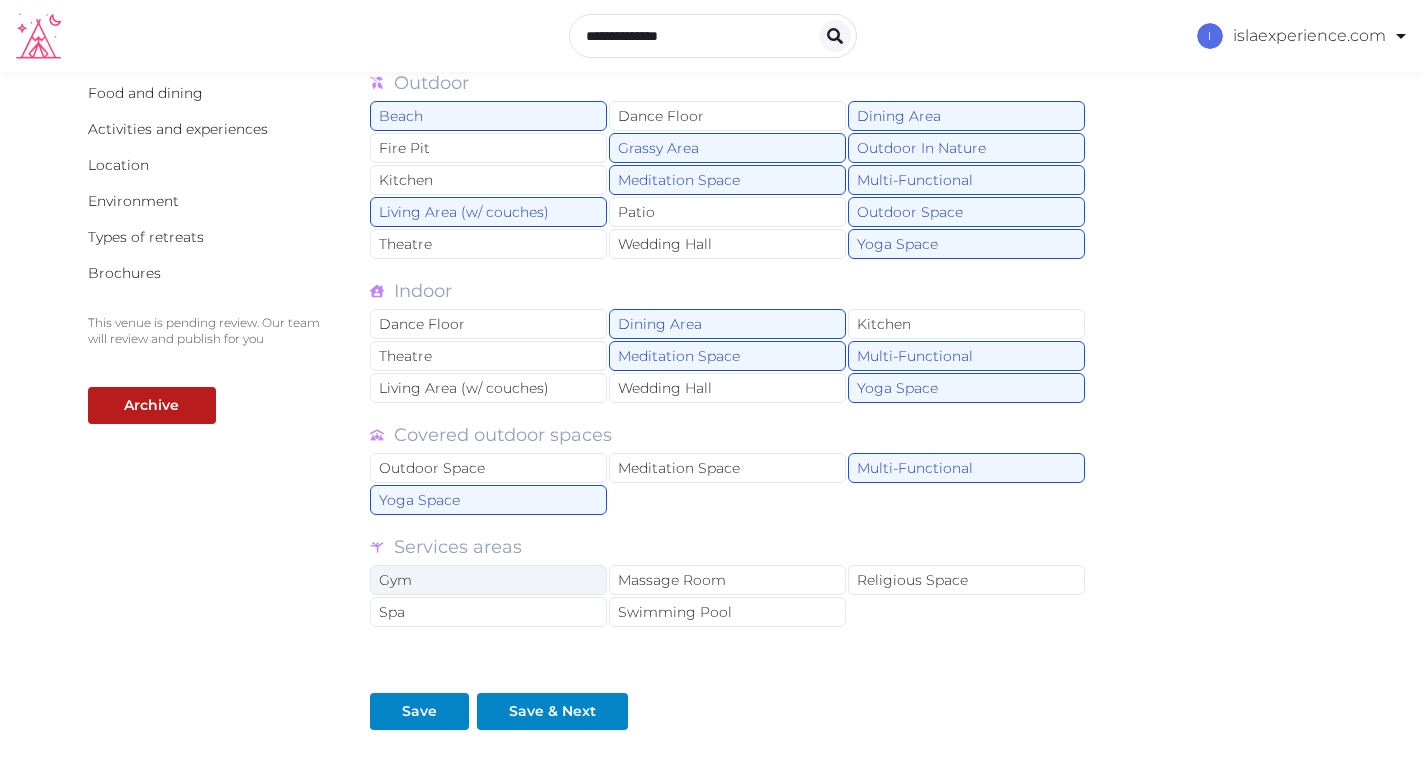 click on "Gym" at bounding box center [488, 580] 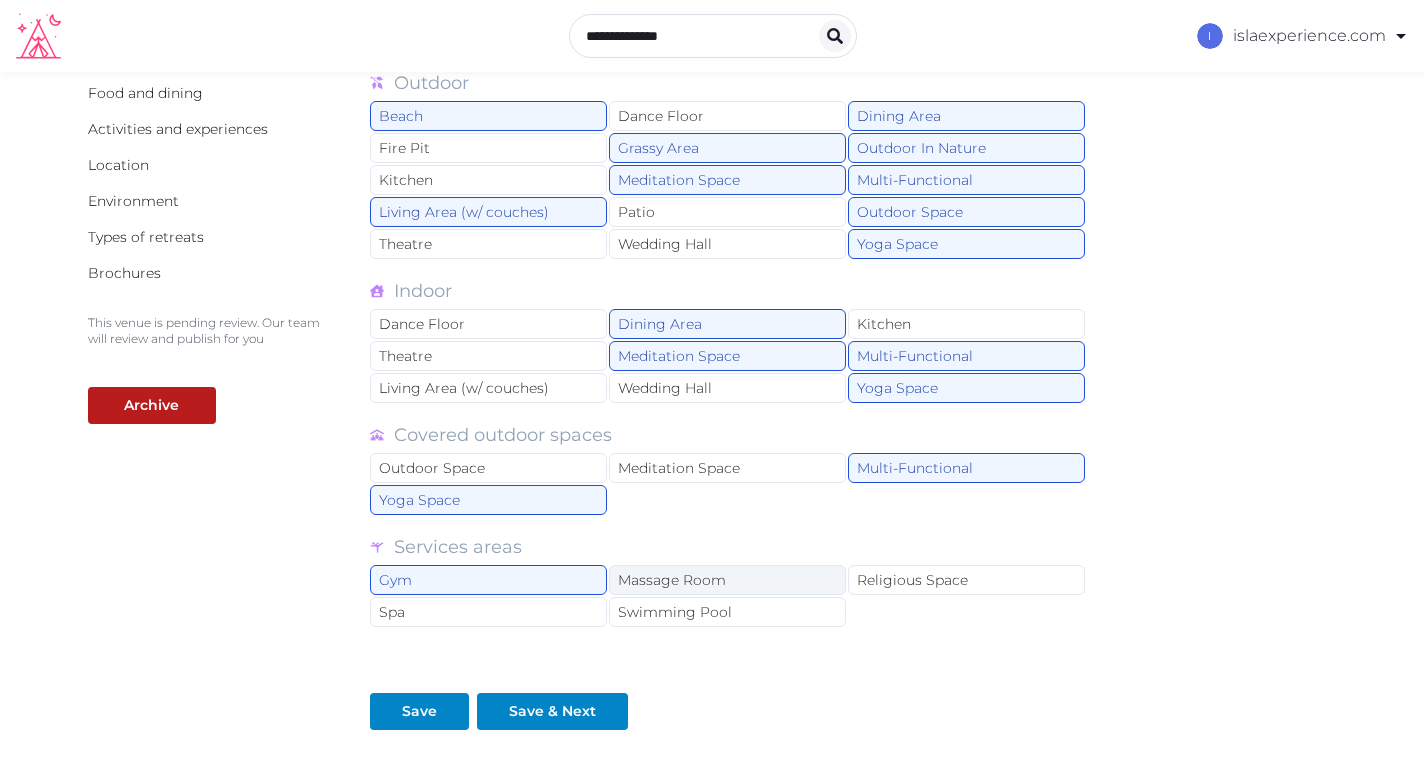 click on "Massage Room" at bounding box center [727, 580] 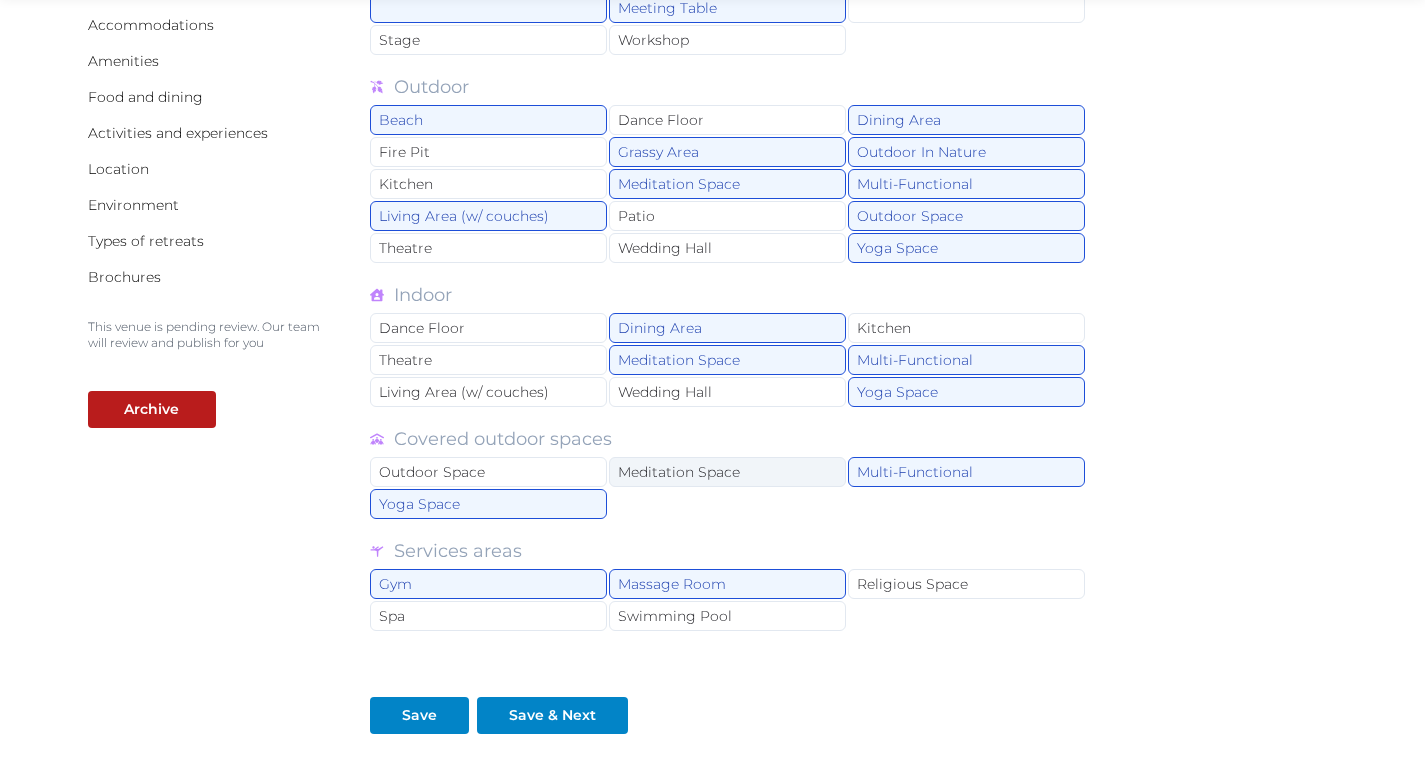 scroll, scrollTop: 350, scrollLeft: 0, axis: vertical 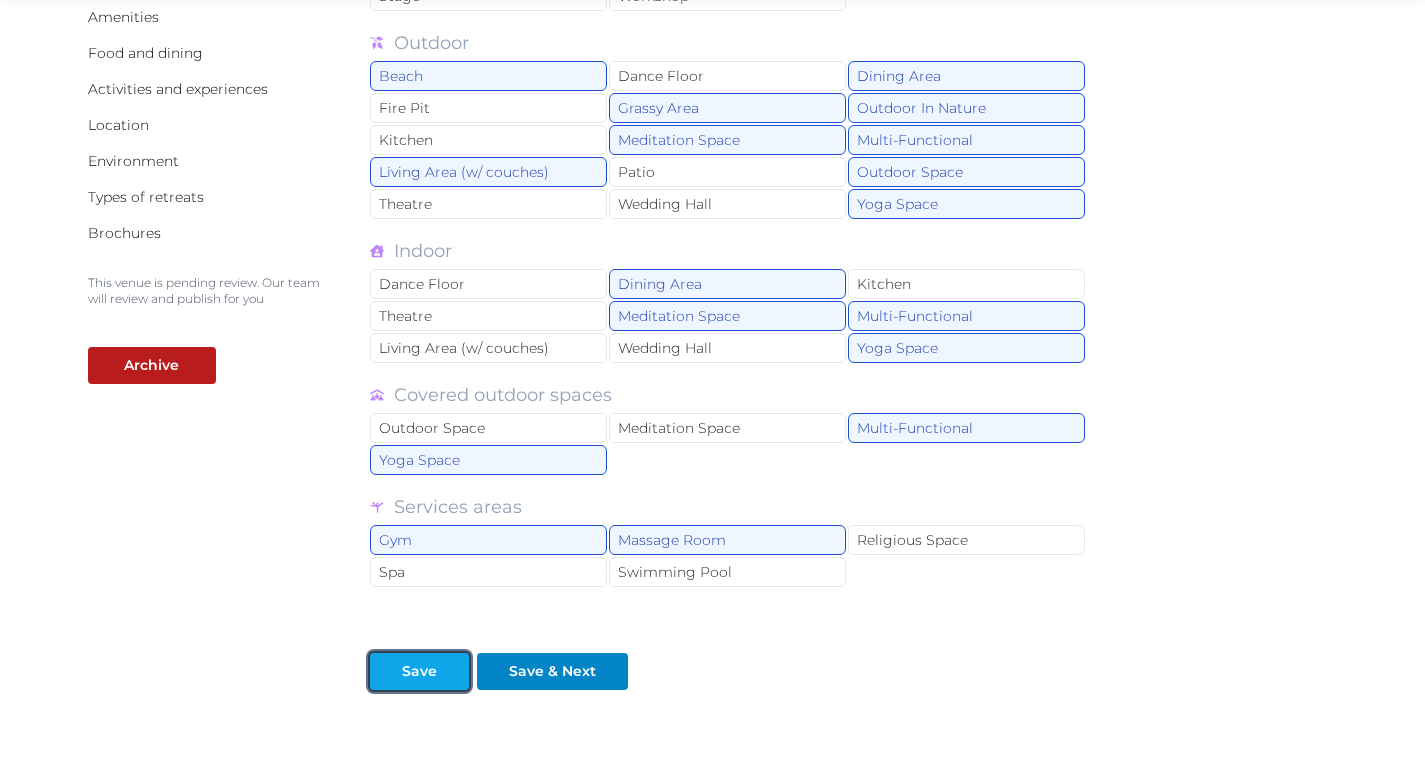 click on "Save" at bounding box center [419, 671] 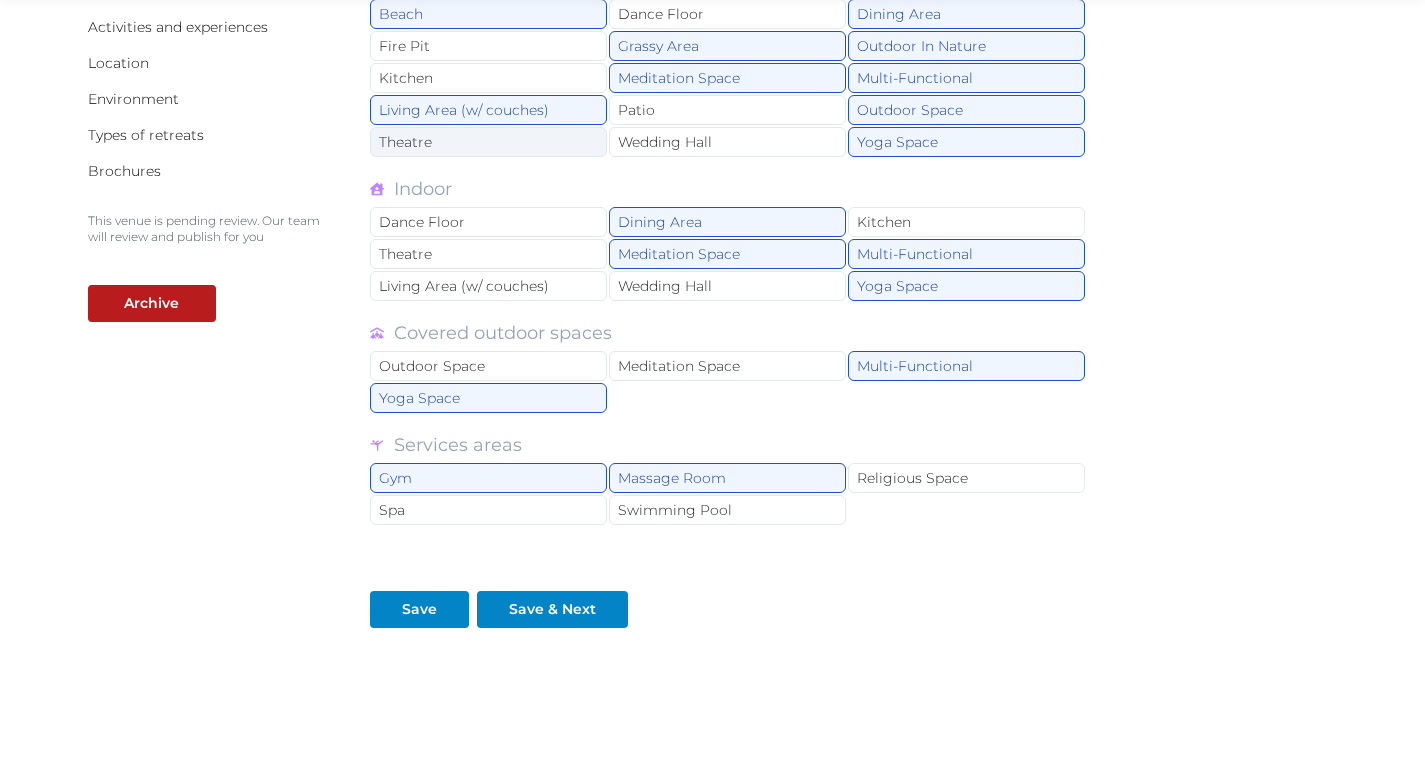 scroll, scrollTop: 431, scrollLeft: 0, axis: vertical 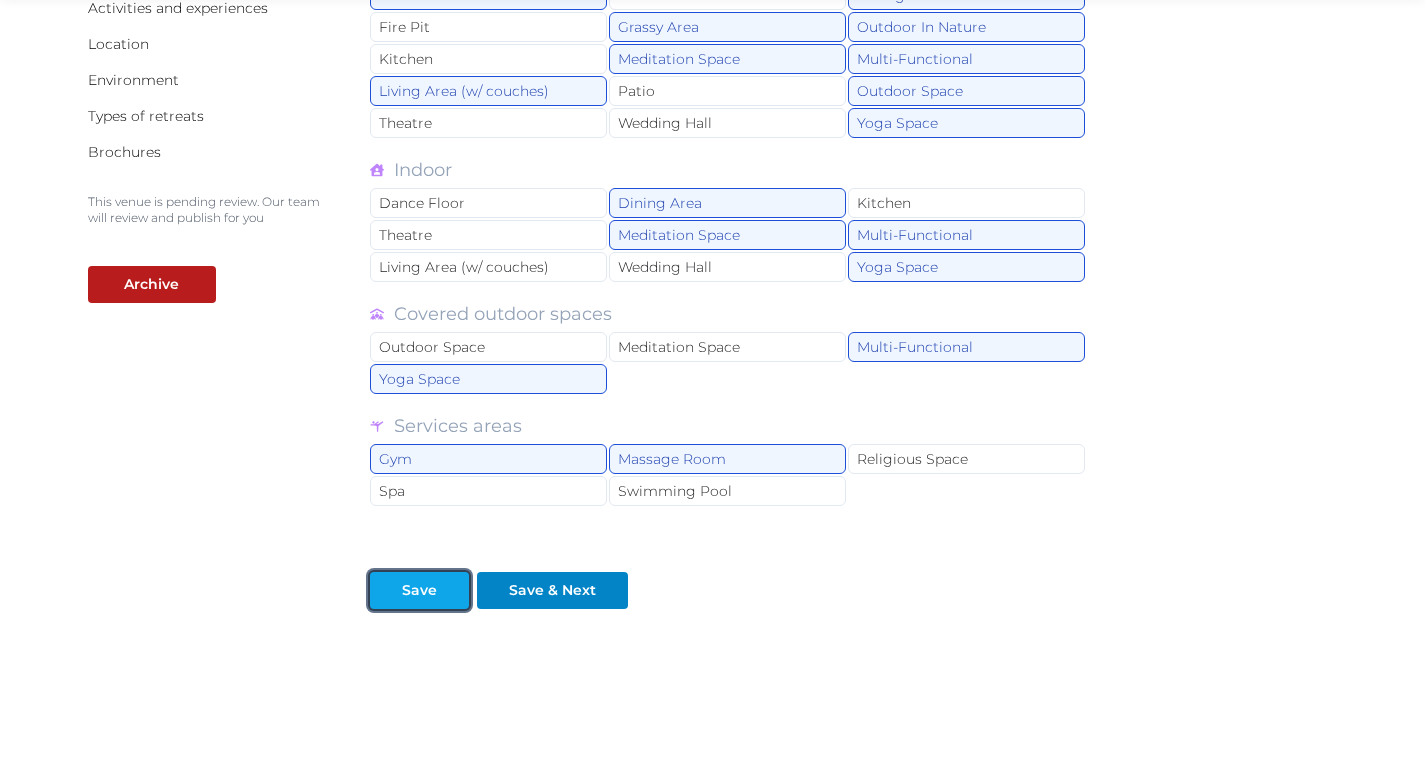 click on "Save" at bounding box center (419, 590) 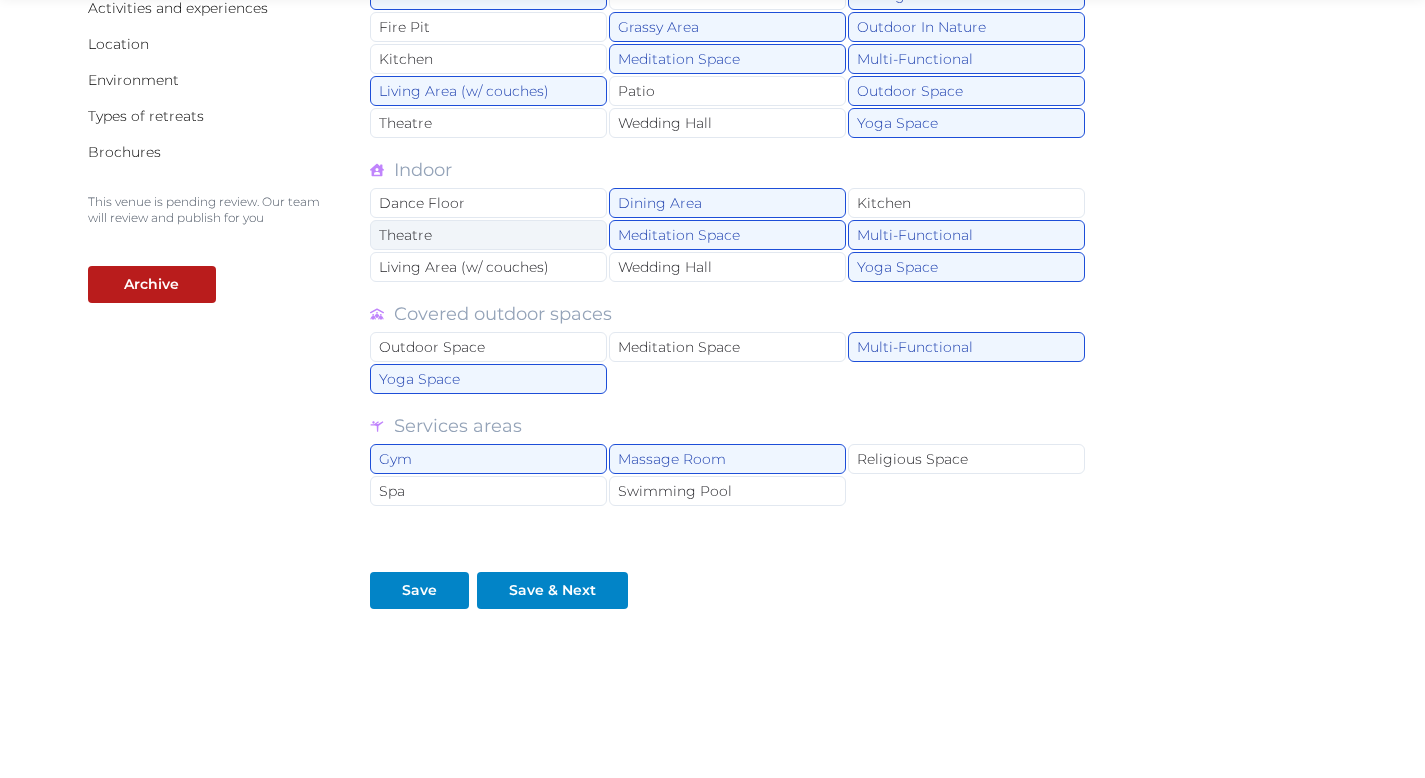 click on "Theatre" at bounding box center [488, 235] 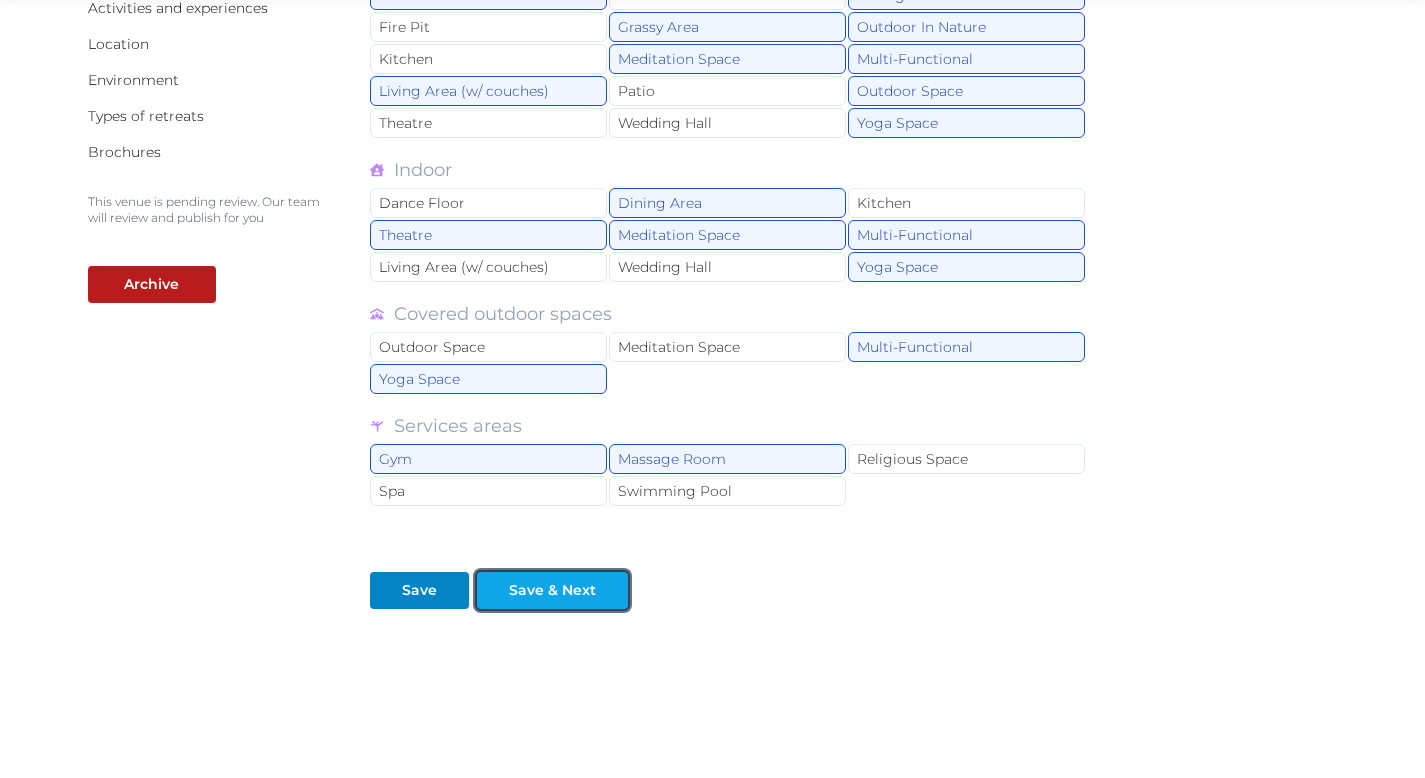 click on "Save & Next" at bounding box center (552, 590) 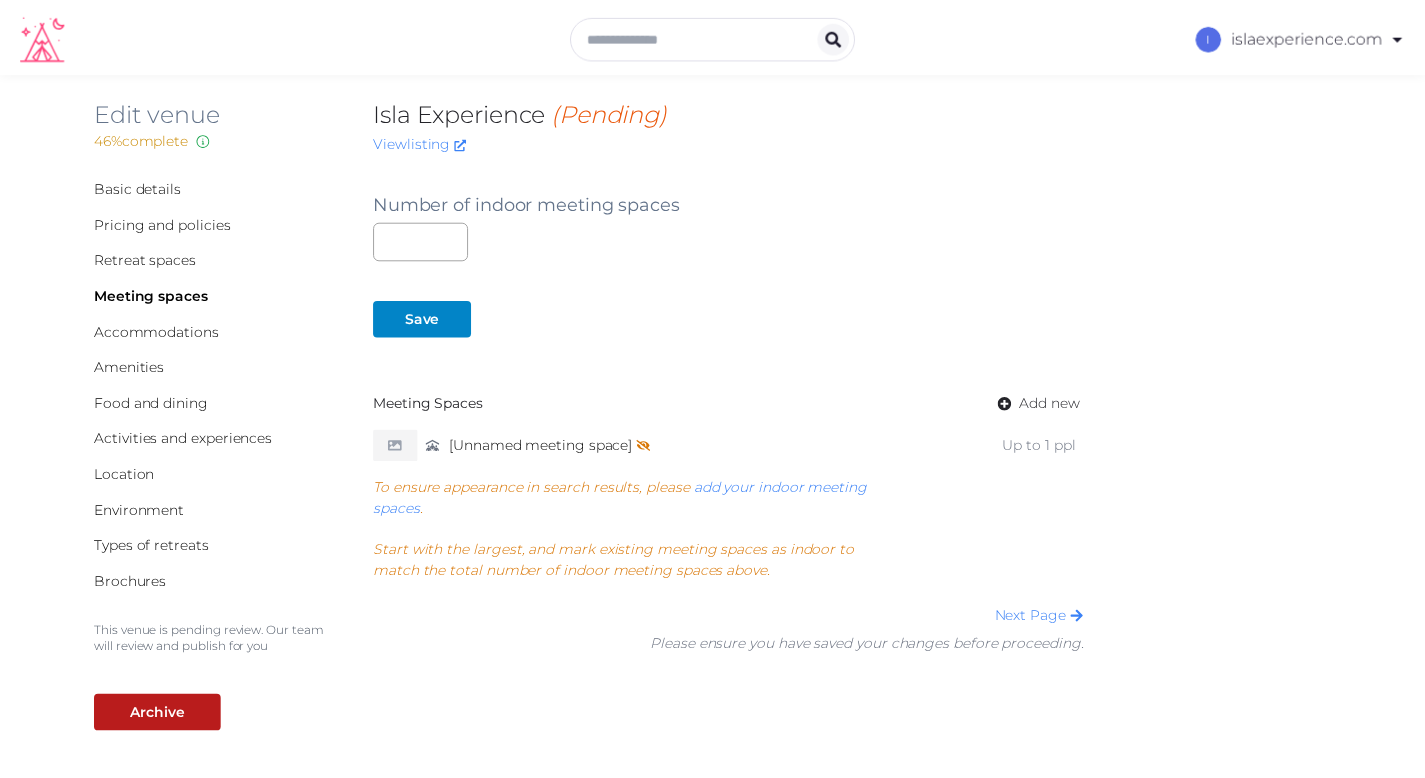 scroll, scrollTop: 0, scrollLeft: 0, axis: both 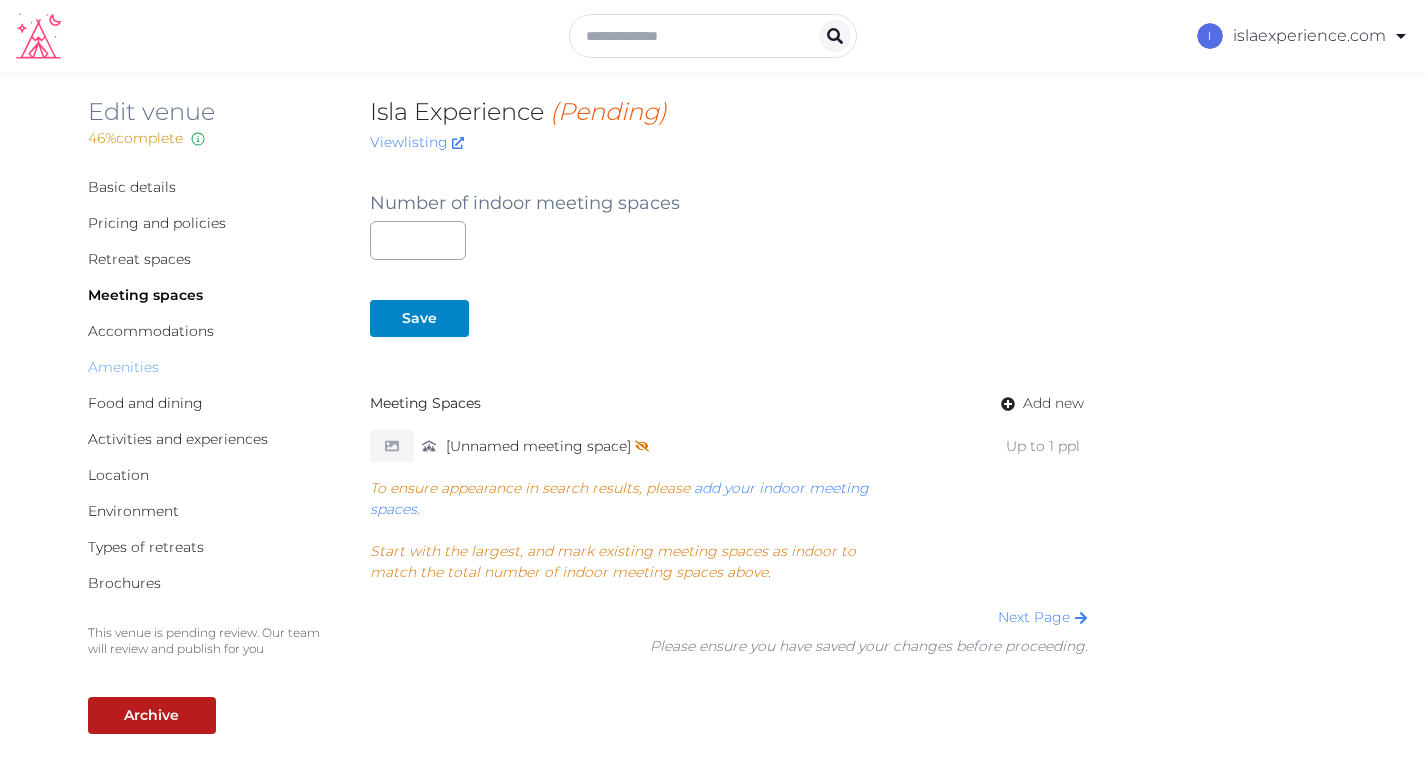 click on "Amenities" at bounding box center [123, 367] 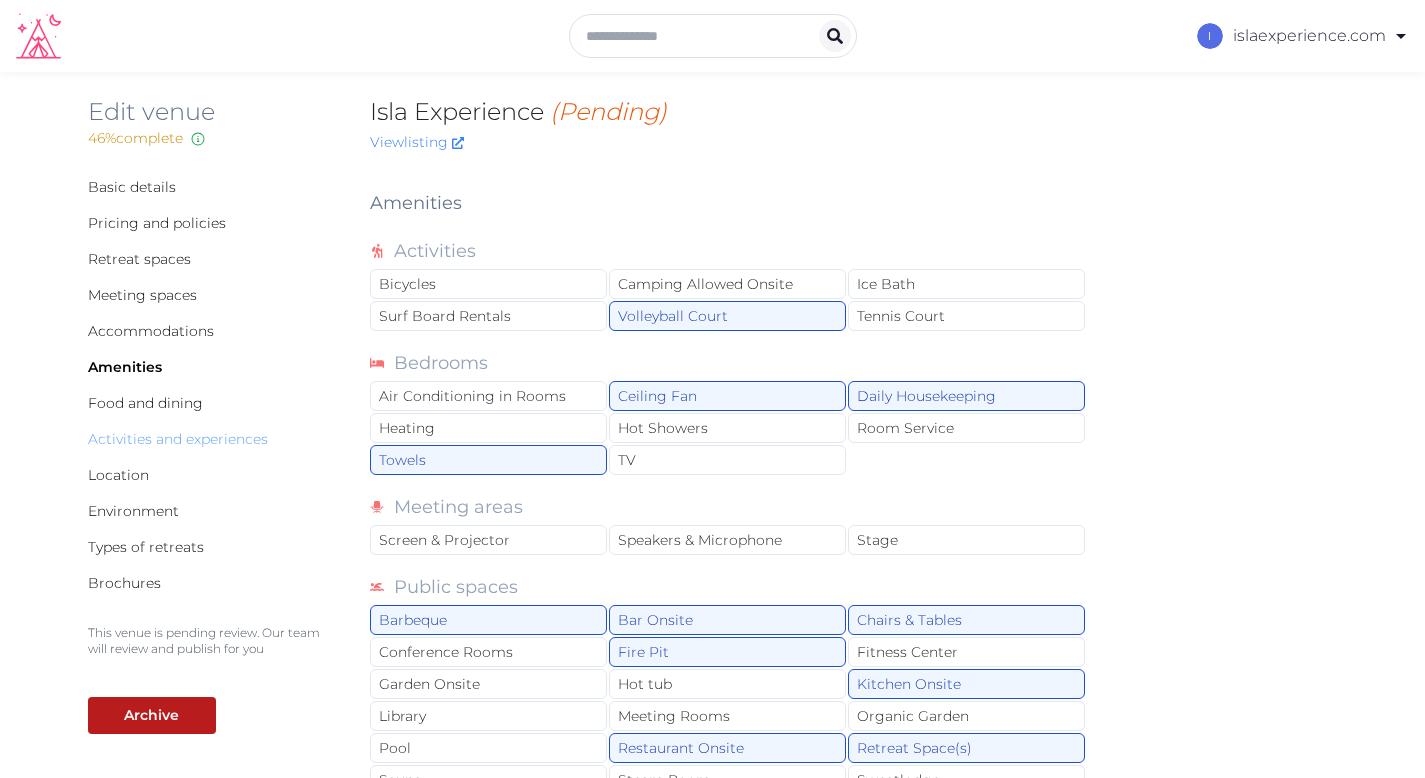 scroll, scrollTop: 0, scrollLeft: 0, axis: both 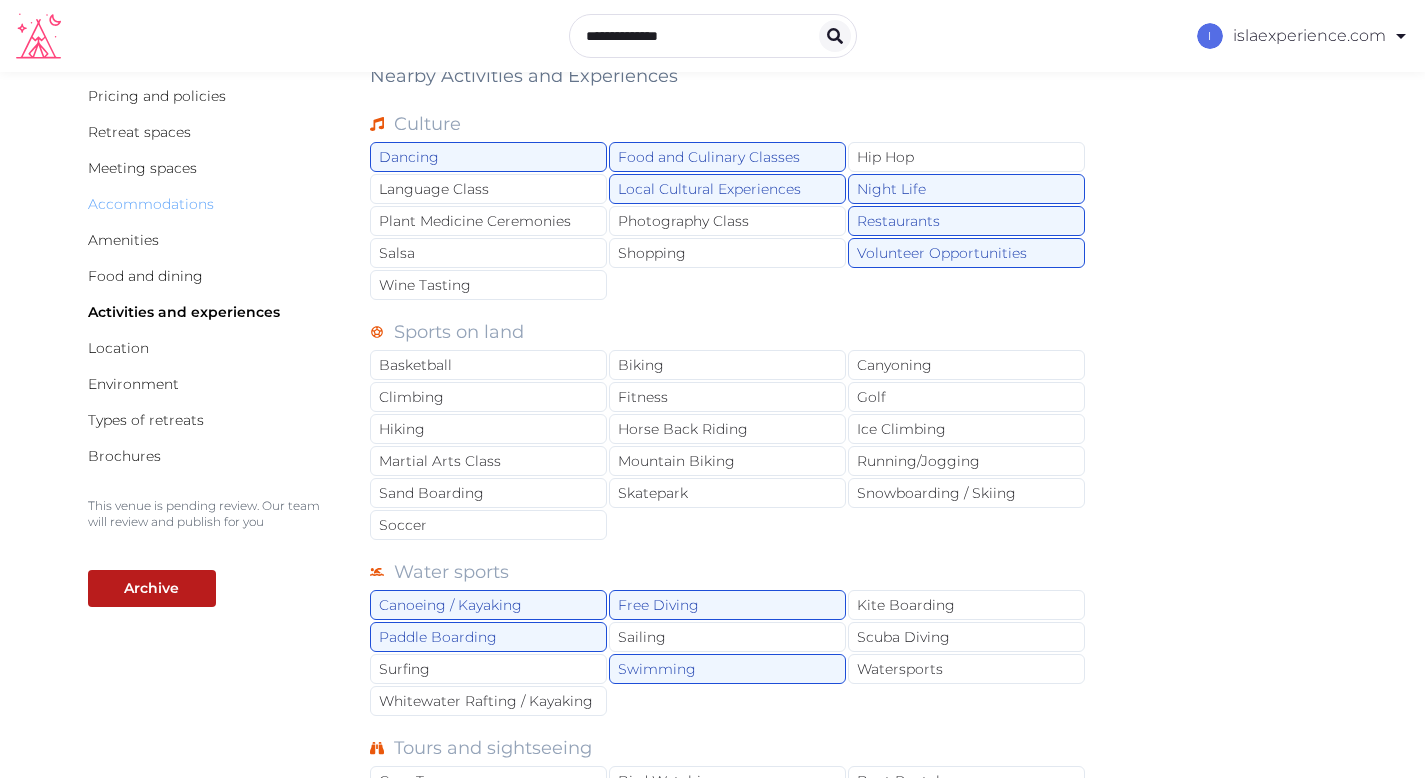 click on "Accommodations" at bounding box center [151, 204] 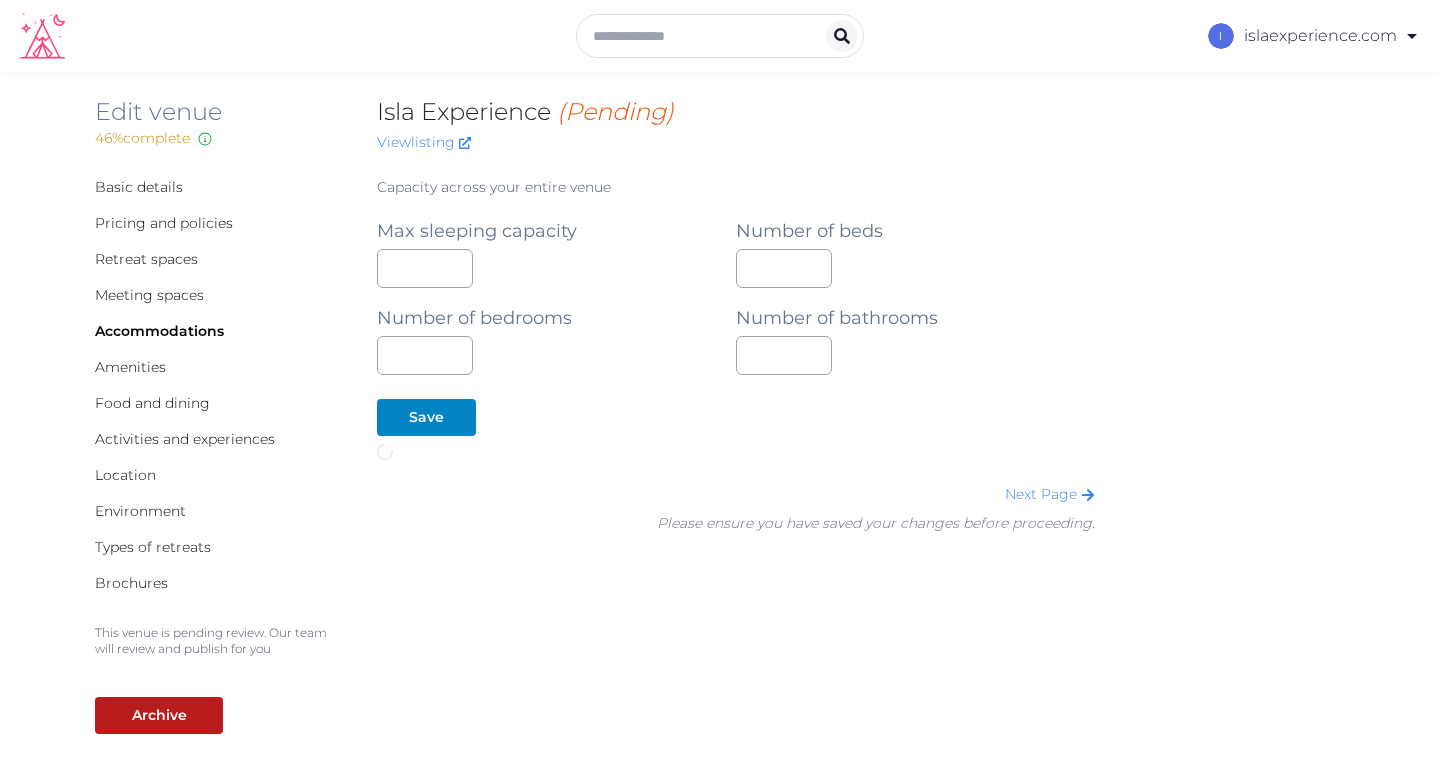scroll, scrollTop: 0, scrollLeft: 0, axis: both 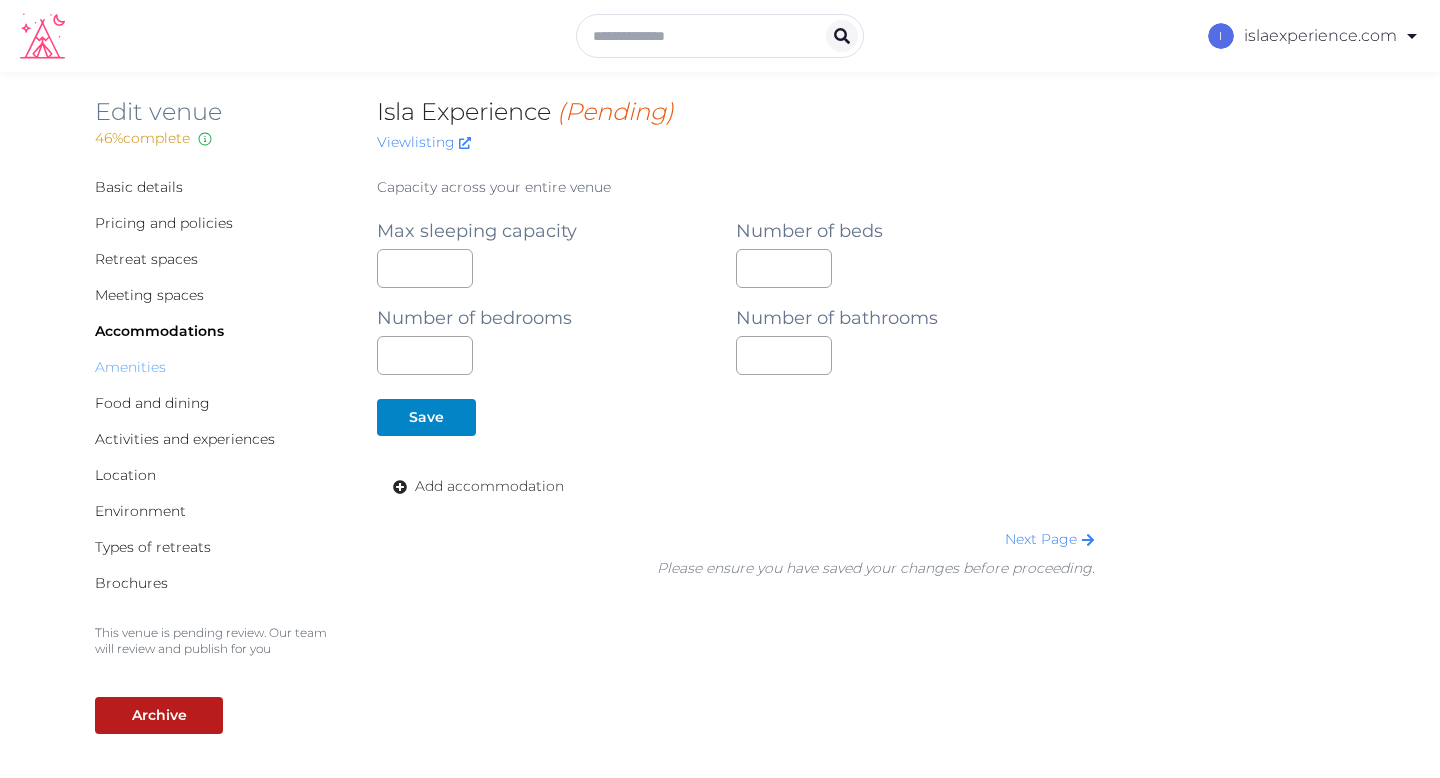 click on "Amenities" at bounding box center [130, 367] 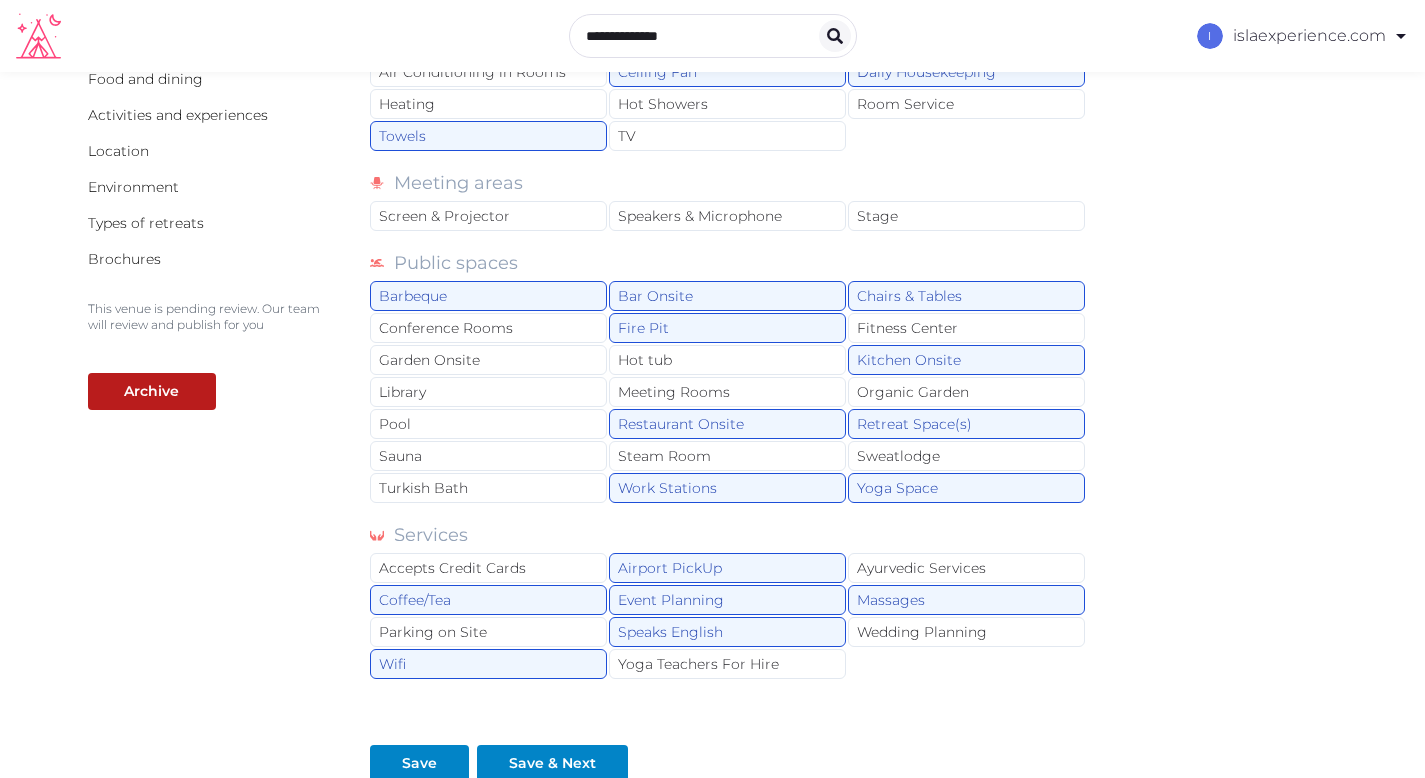 scroll, scrollTop: 380, scrollLeft: 0, axis: vertical 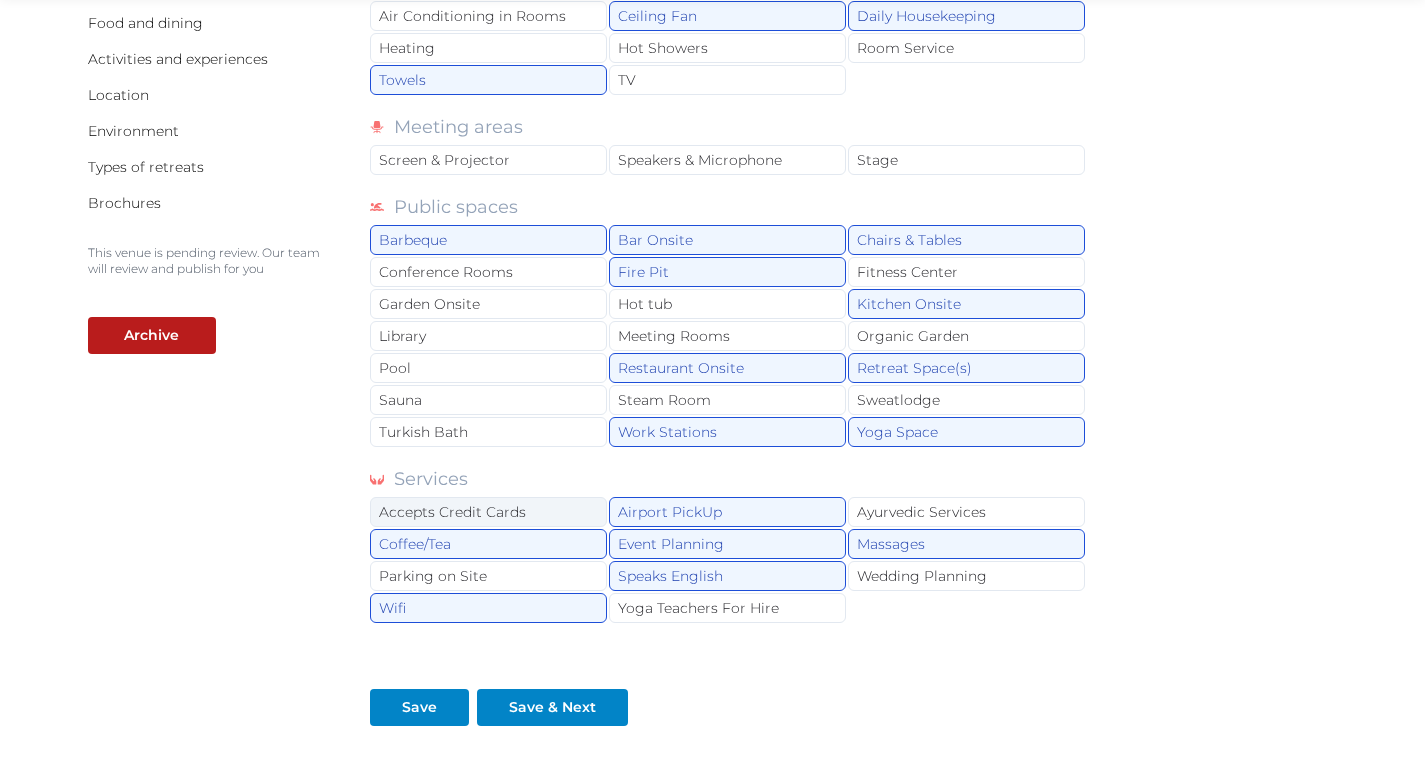click on "Accepts Credit Cards" at bounding box center [488, 512] 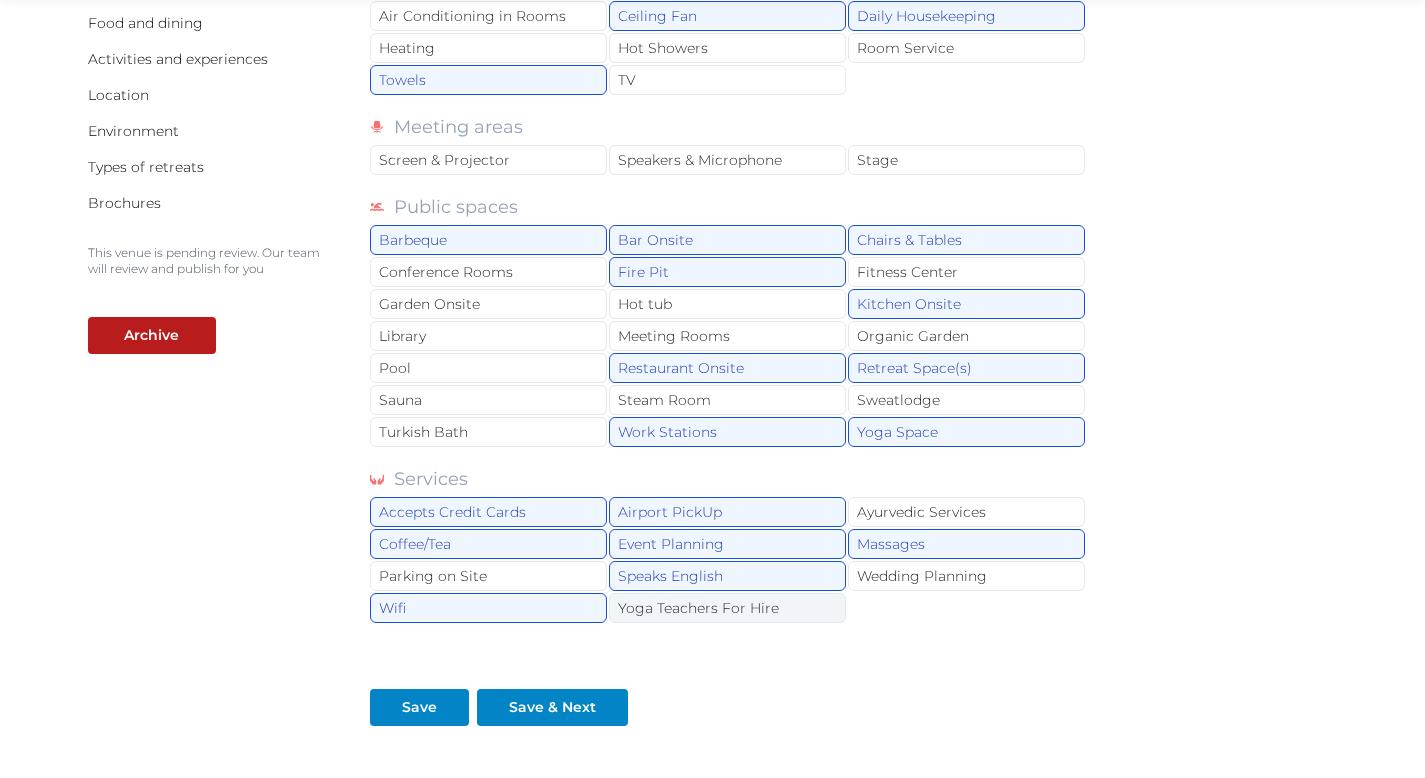 click on "Yoga Teachers For Hire" at bounding box center (727, 608) 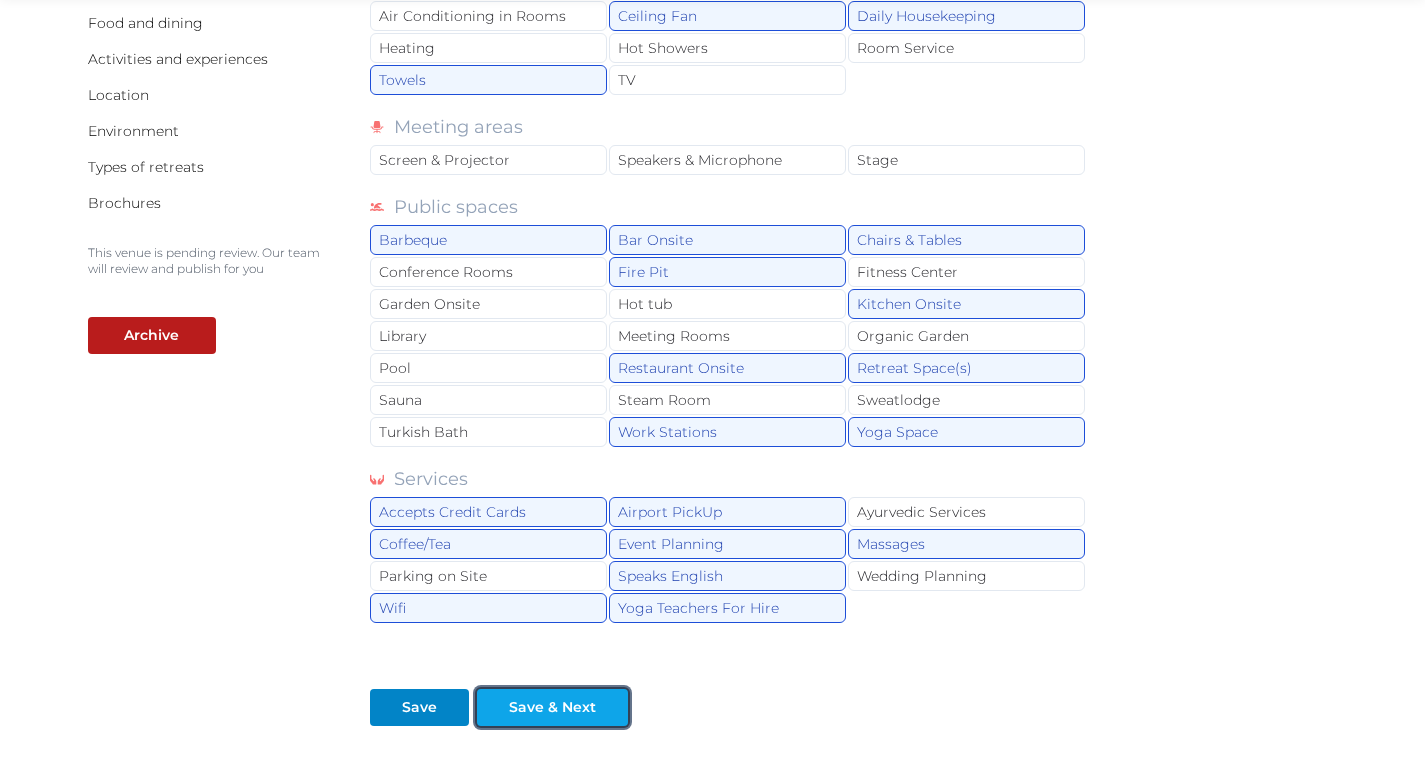 click on "Save & Next" at bounding box center [552, 707] 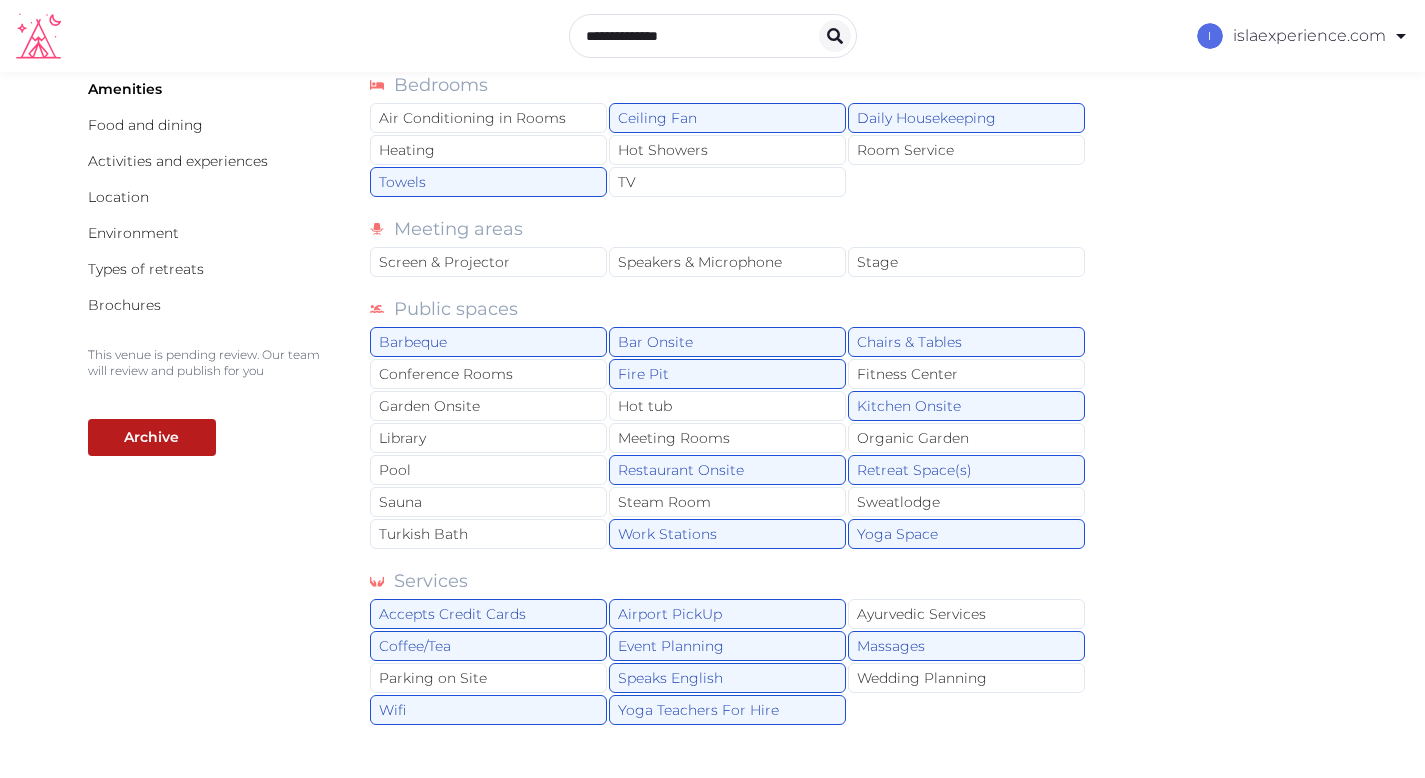 scroll, scrollTop: 270, scrollLeft: 0, axis: vertical 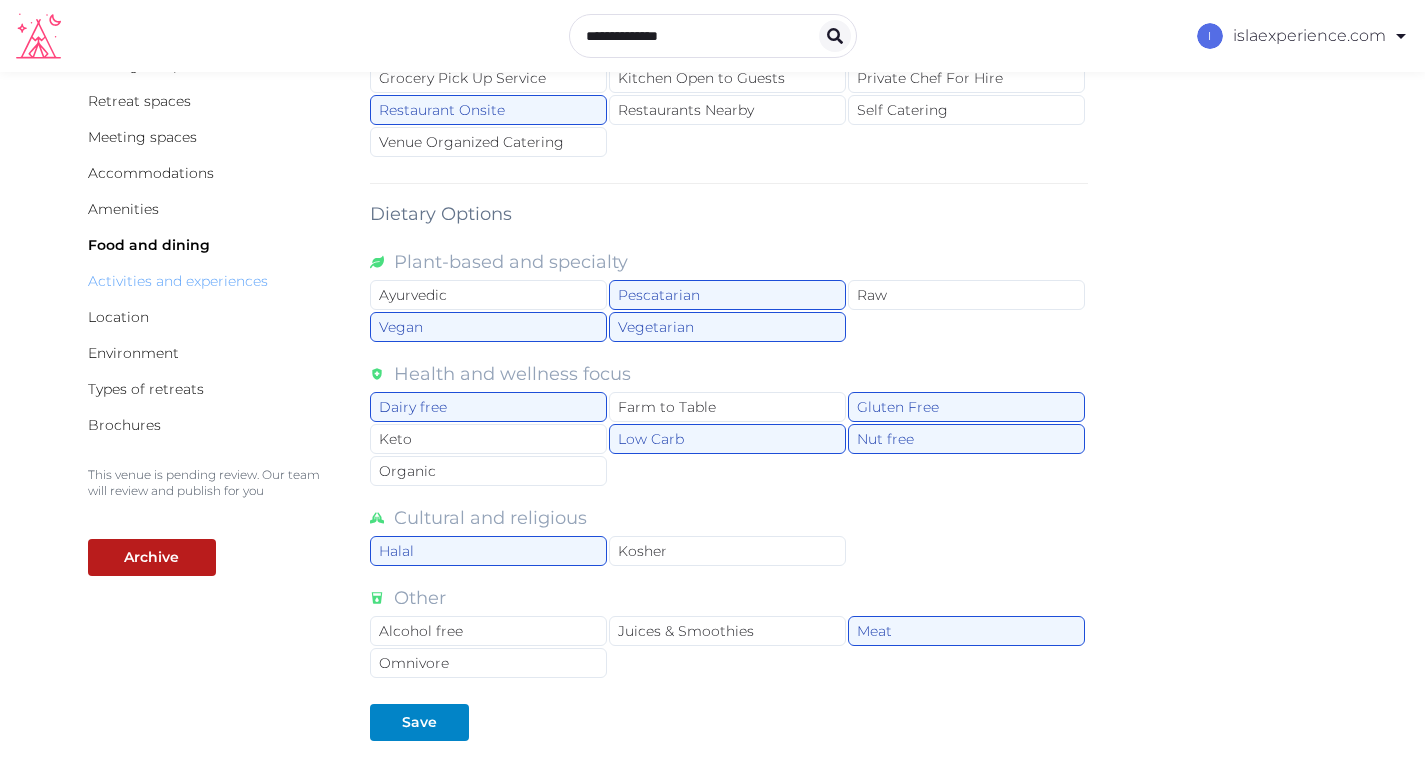 click on "Activities and experiences" at bounding box center (178, 281) 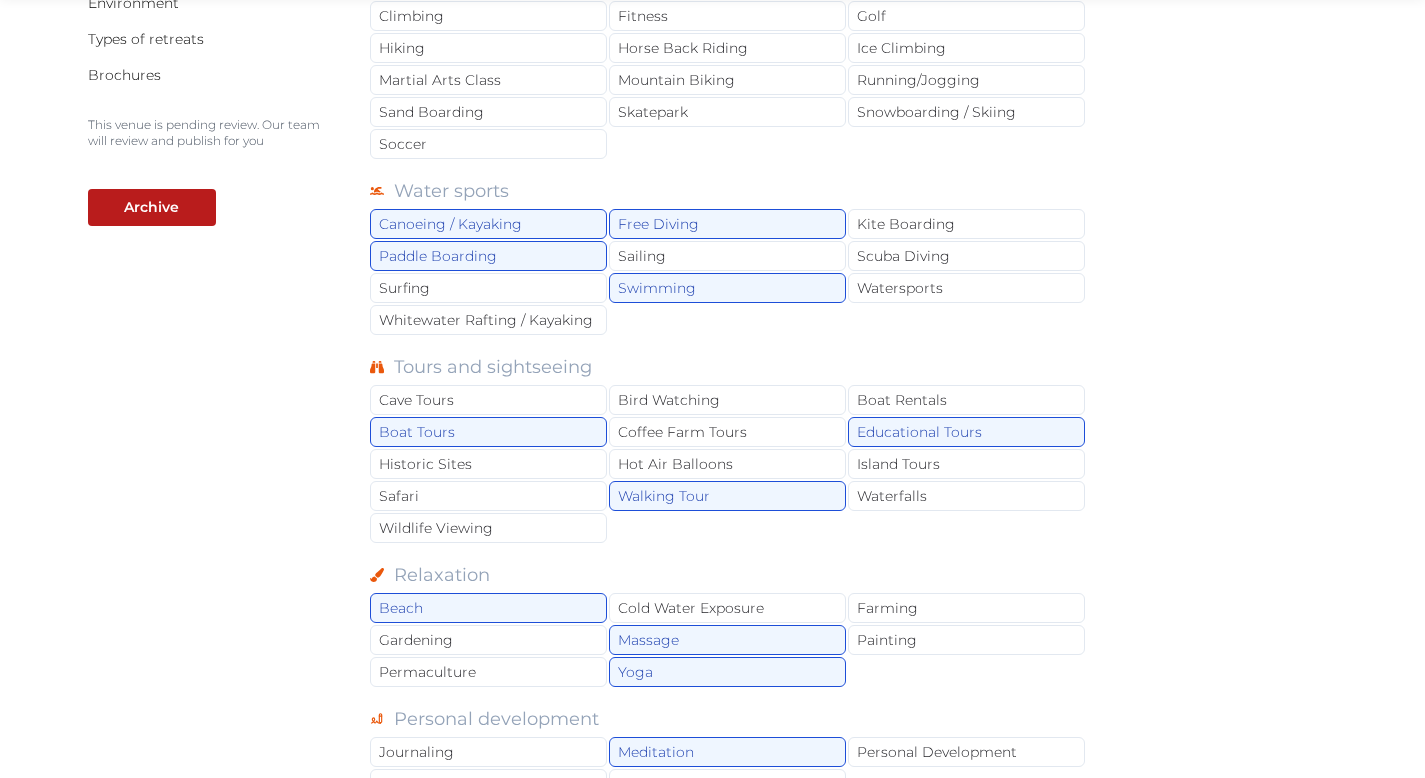scroll, scrollTop: 510, scrollLeft: 0, axis: vertical 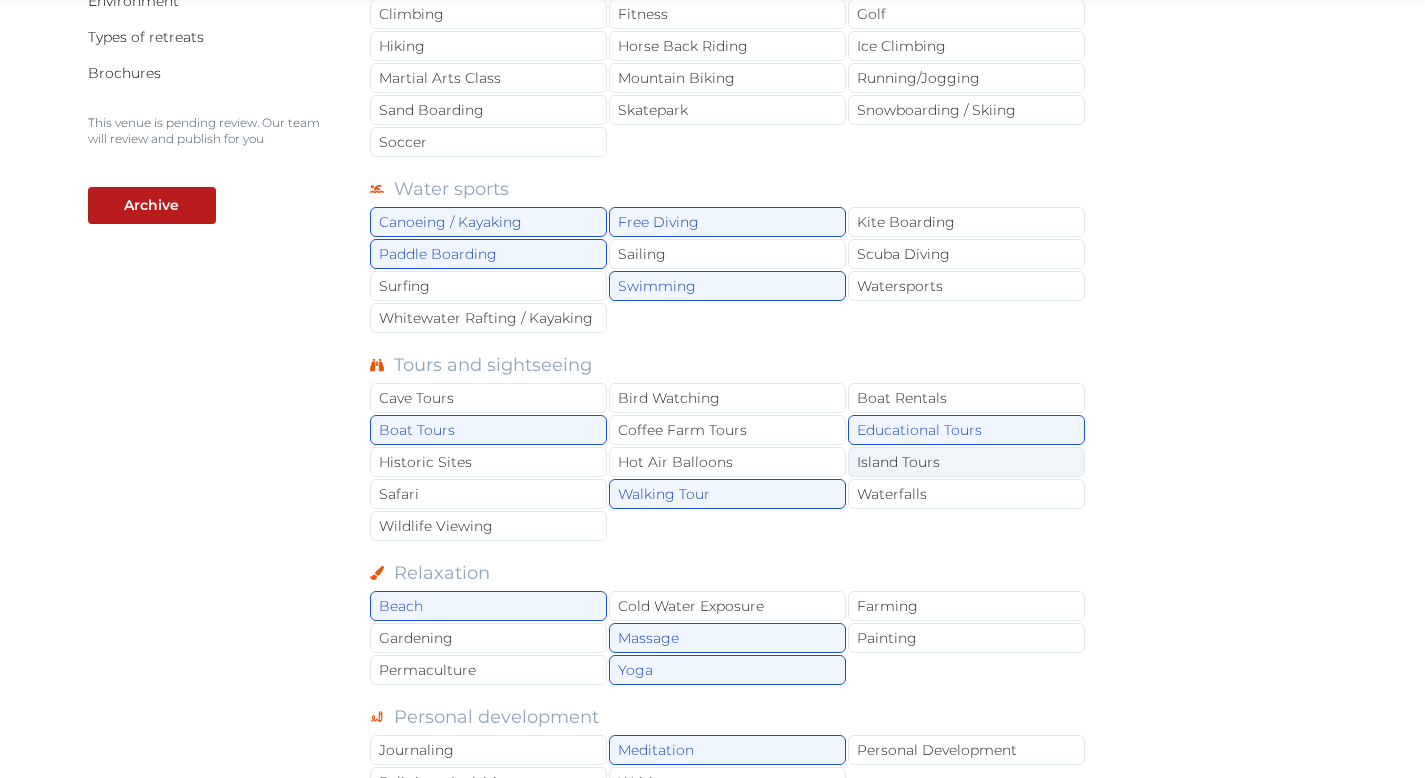 click on "Island Tours" at bounding box center (966, 462) 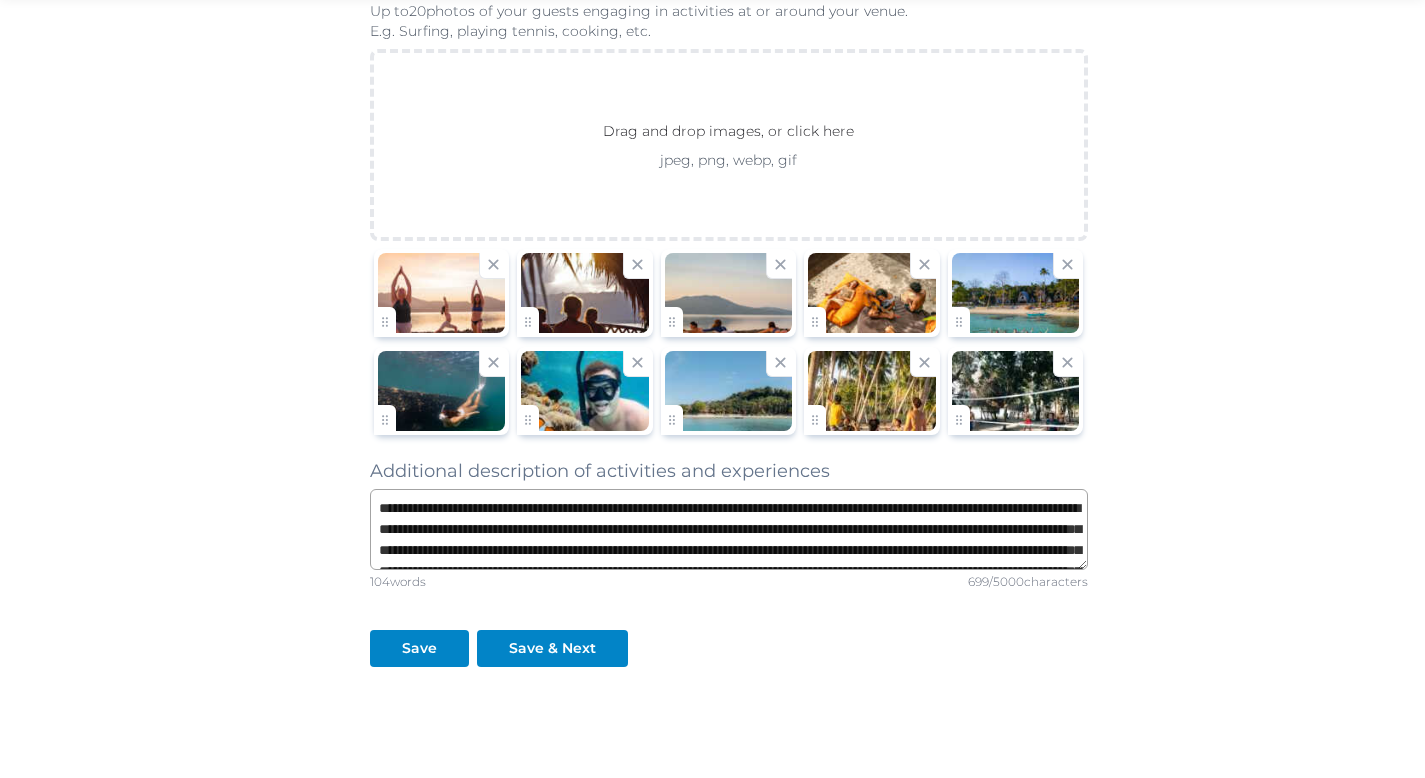 scroll, scrollTop: 1392, scrollLeft: 0, axis: vertical 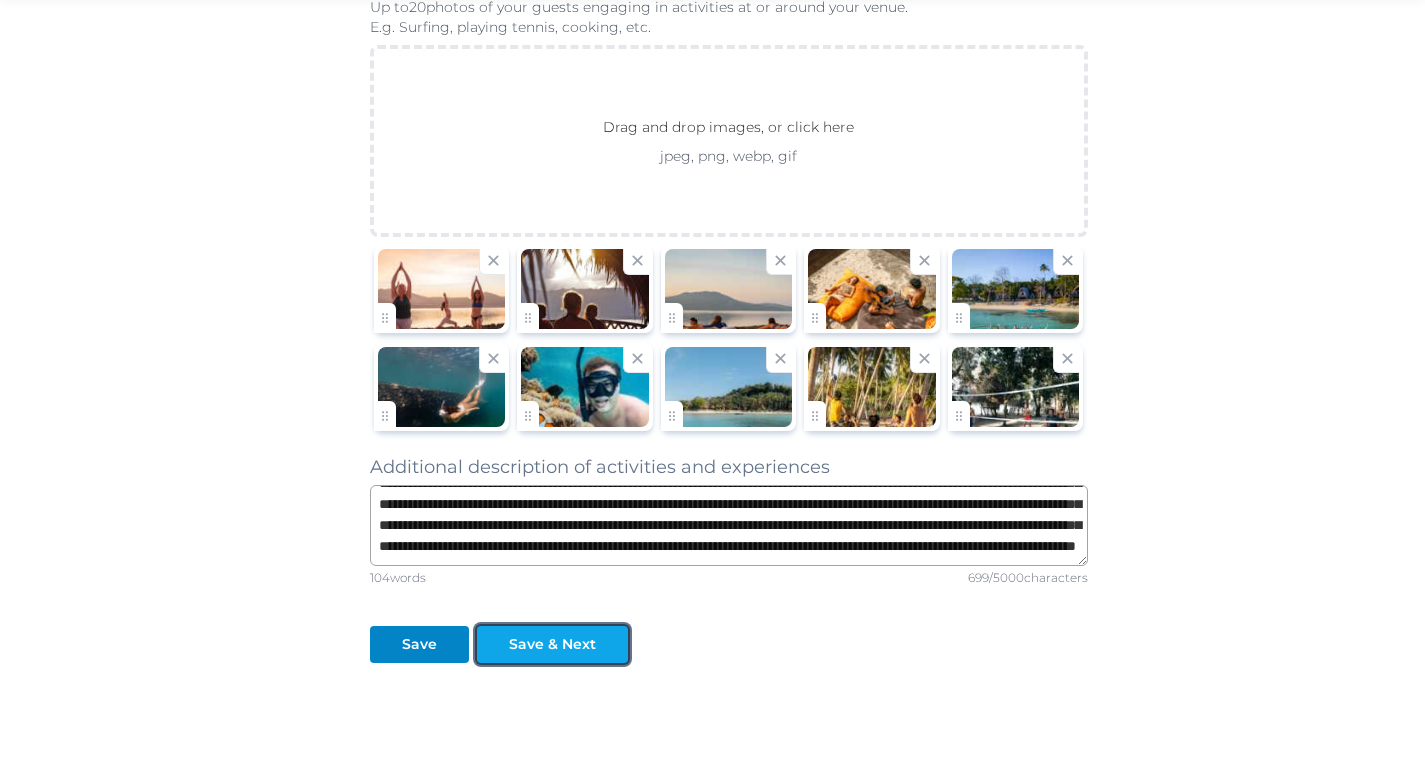 click on "Save & Next" at bounding box center (552, 644) 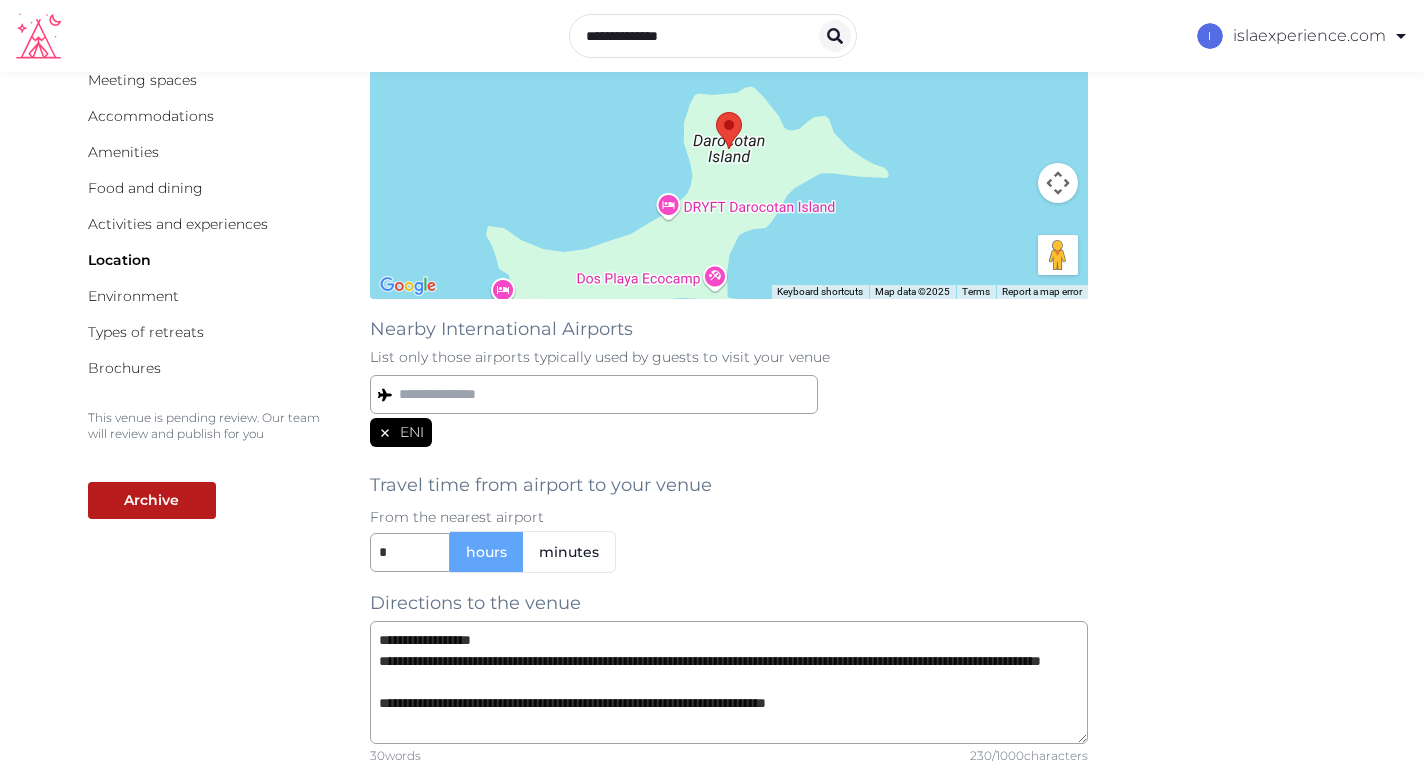 scroll, scrollTop: 213, scrollLeft: 0, axis: vertical 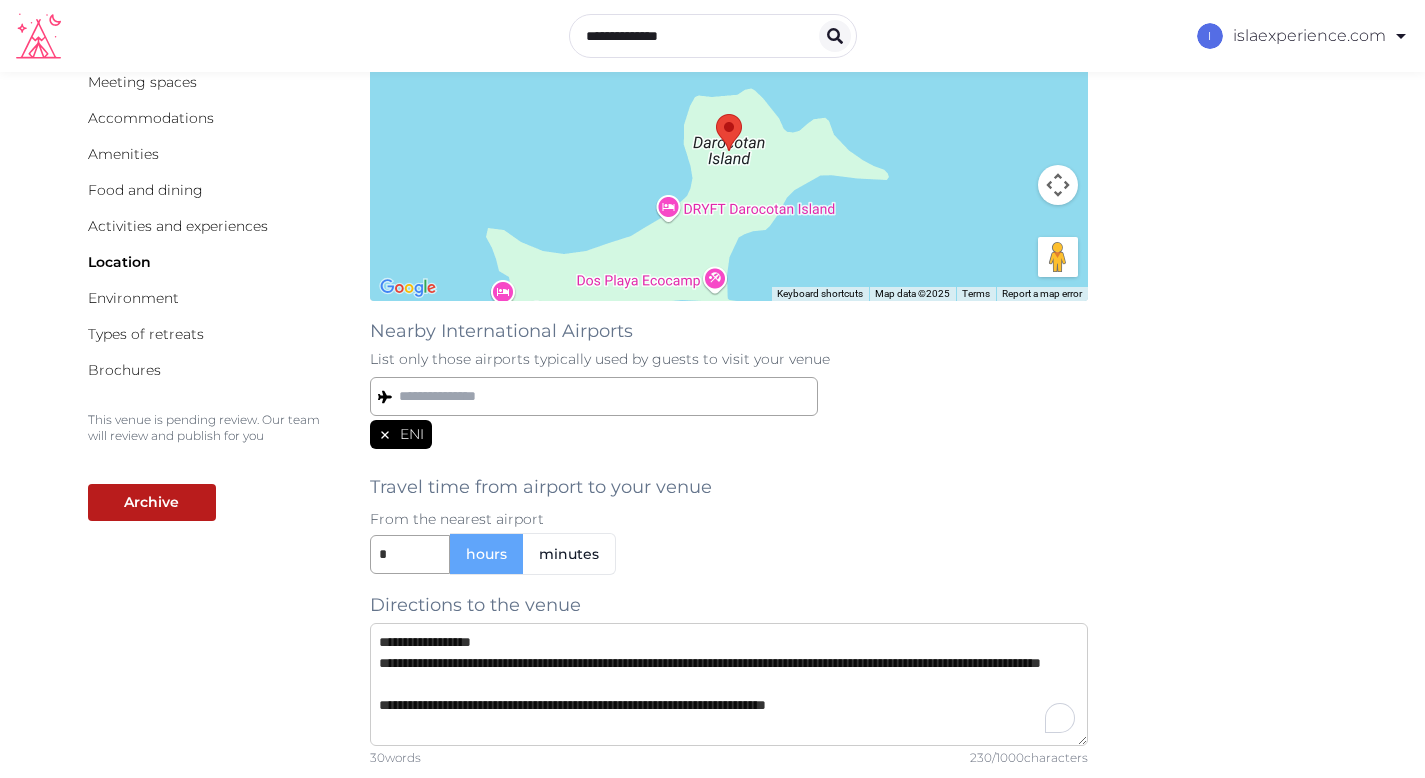 drag, startPoint x: 586, startPoint y: 664, endPoint x: 492, endPoint y: 663, distance: 94.00532 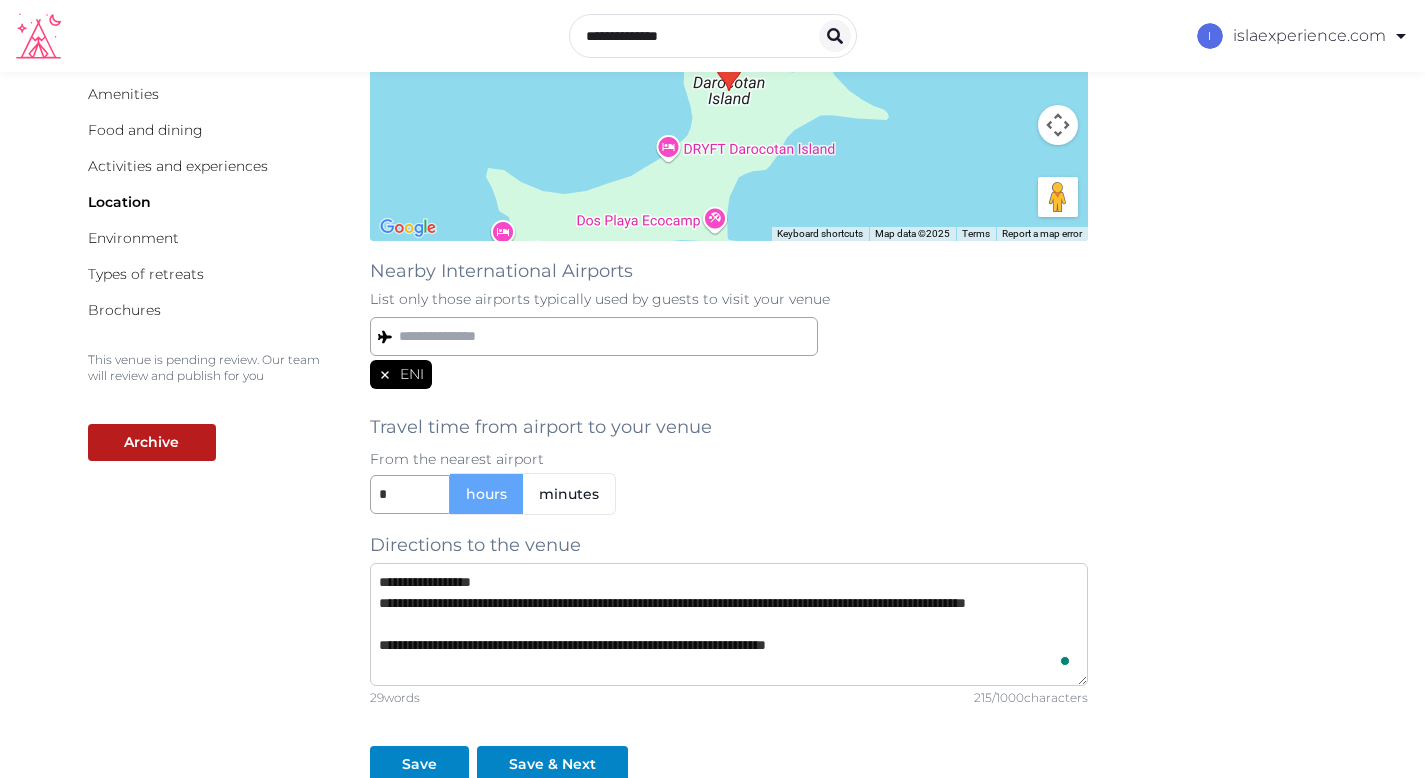 scroll, scrollTop: 274, scrollLeft: 0, axis: vertical 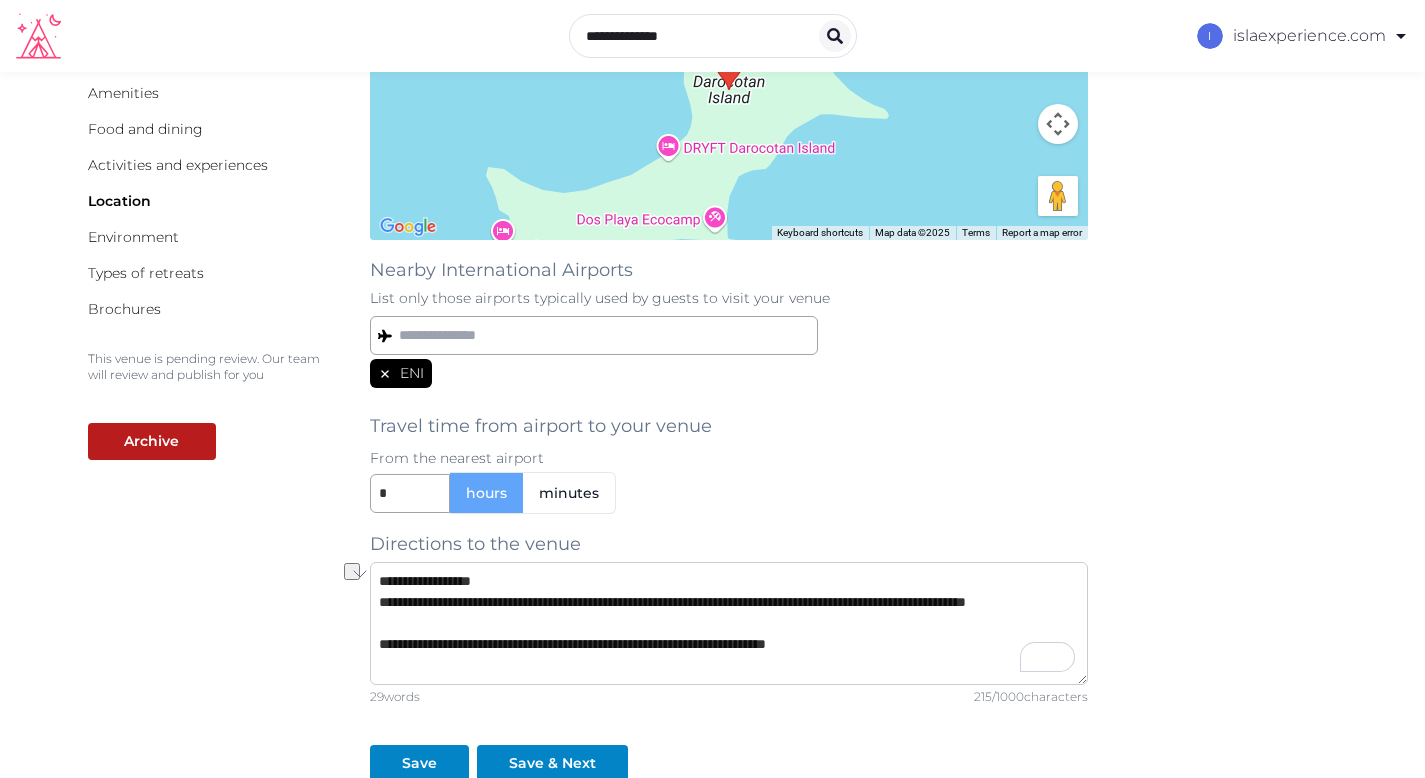 drag, startPoint x: 608, startPoint y: 665, endPoint x: 958, endPoint y: 664, distance: 350.00143 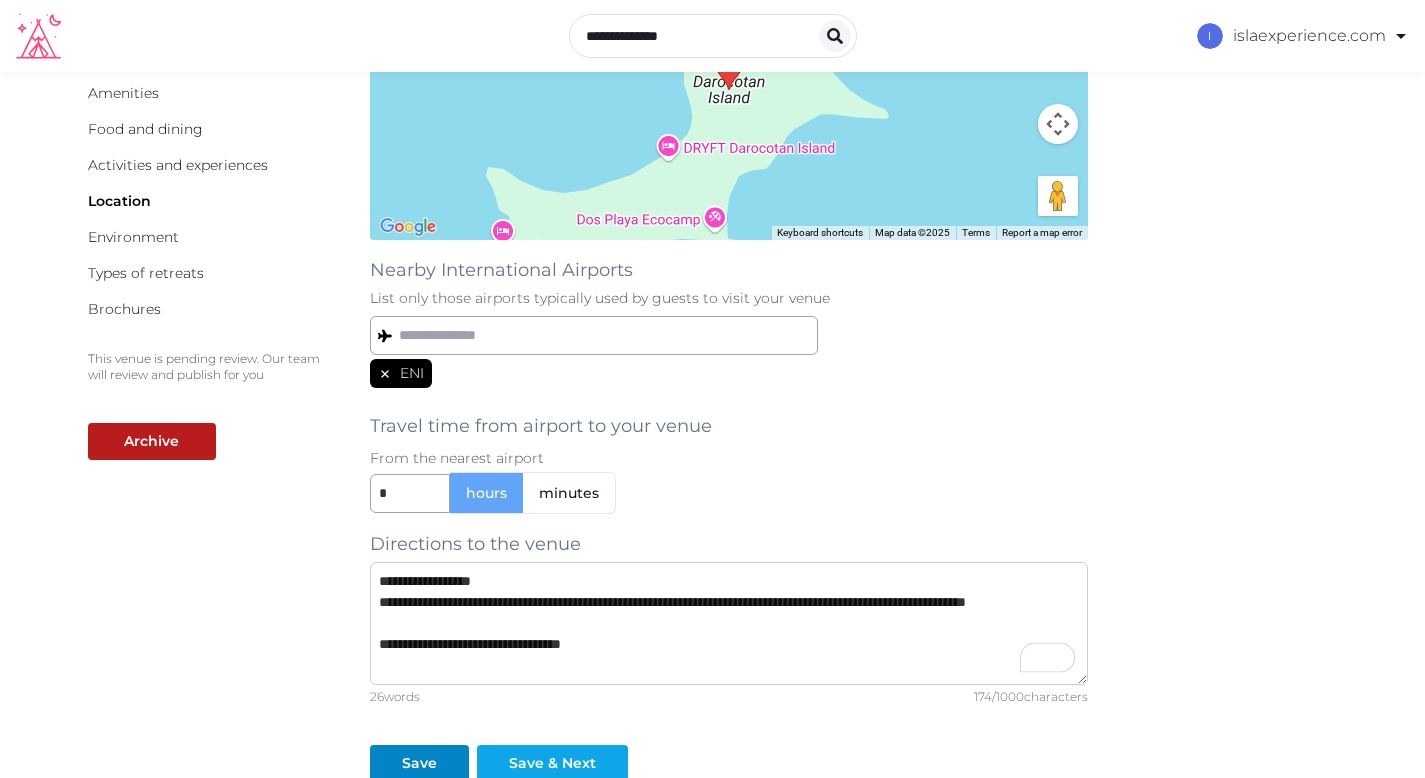 type on "**********" 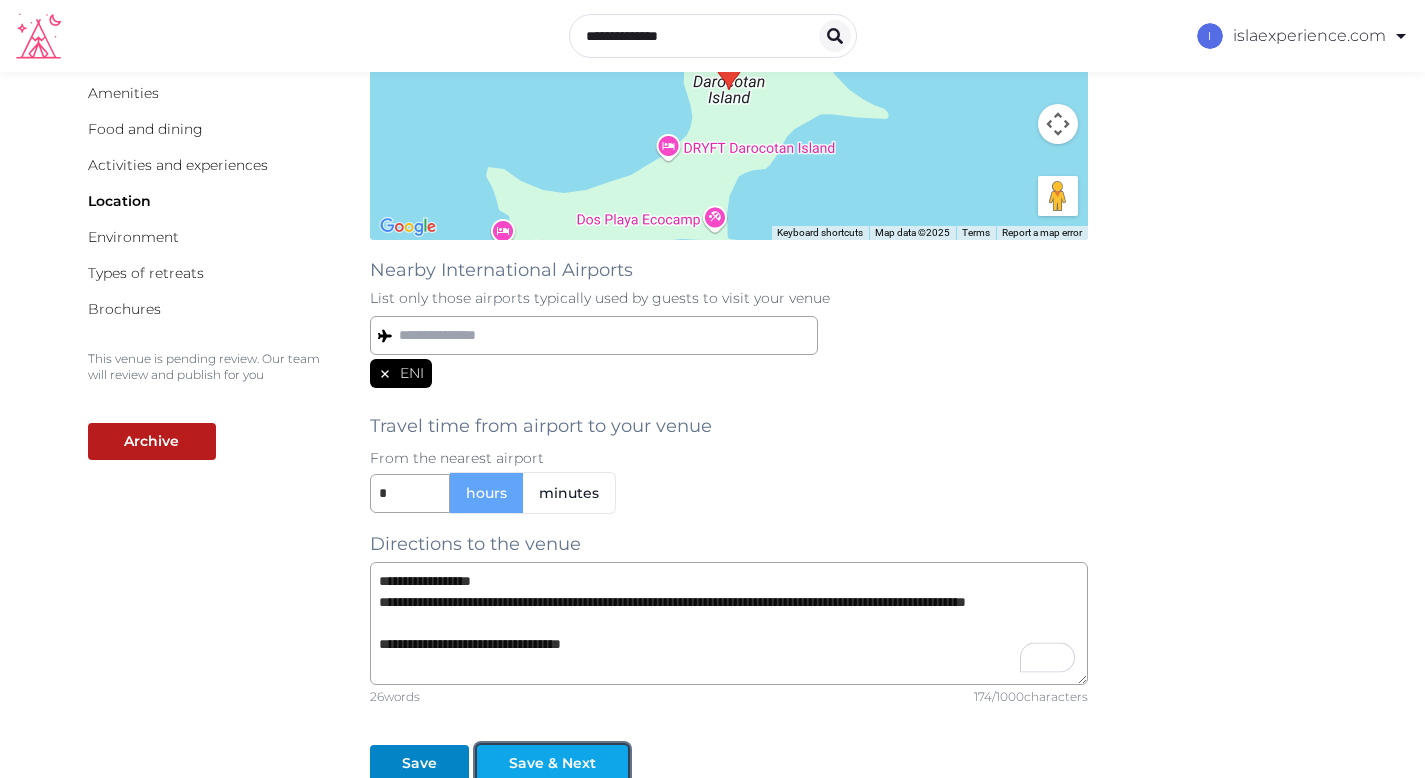 click on "Save & Next" at bounding box center (552, 763) 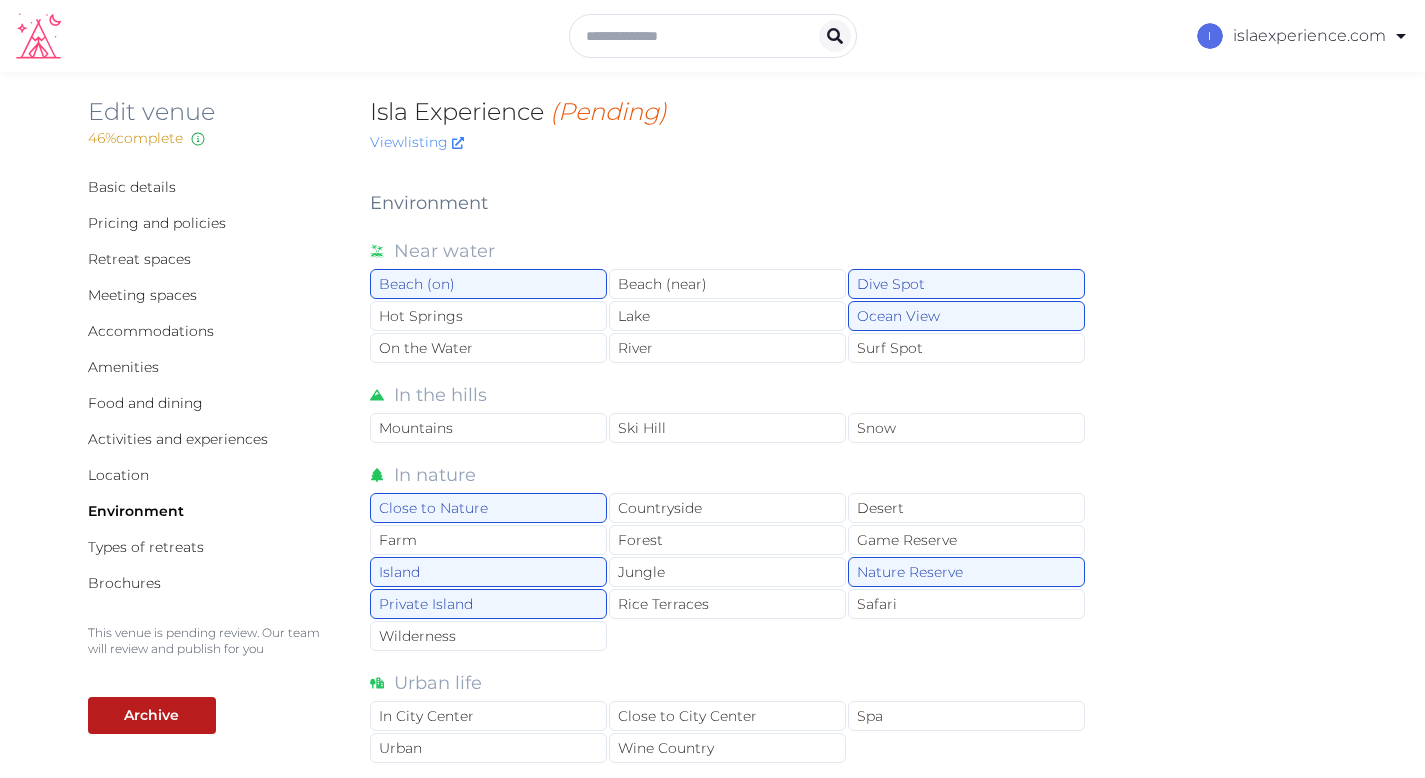 scroll, scrollTop: 0, scrollLeft: 0, axis: both 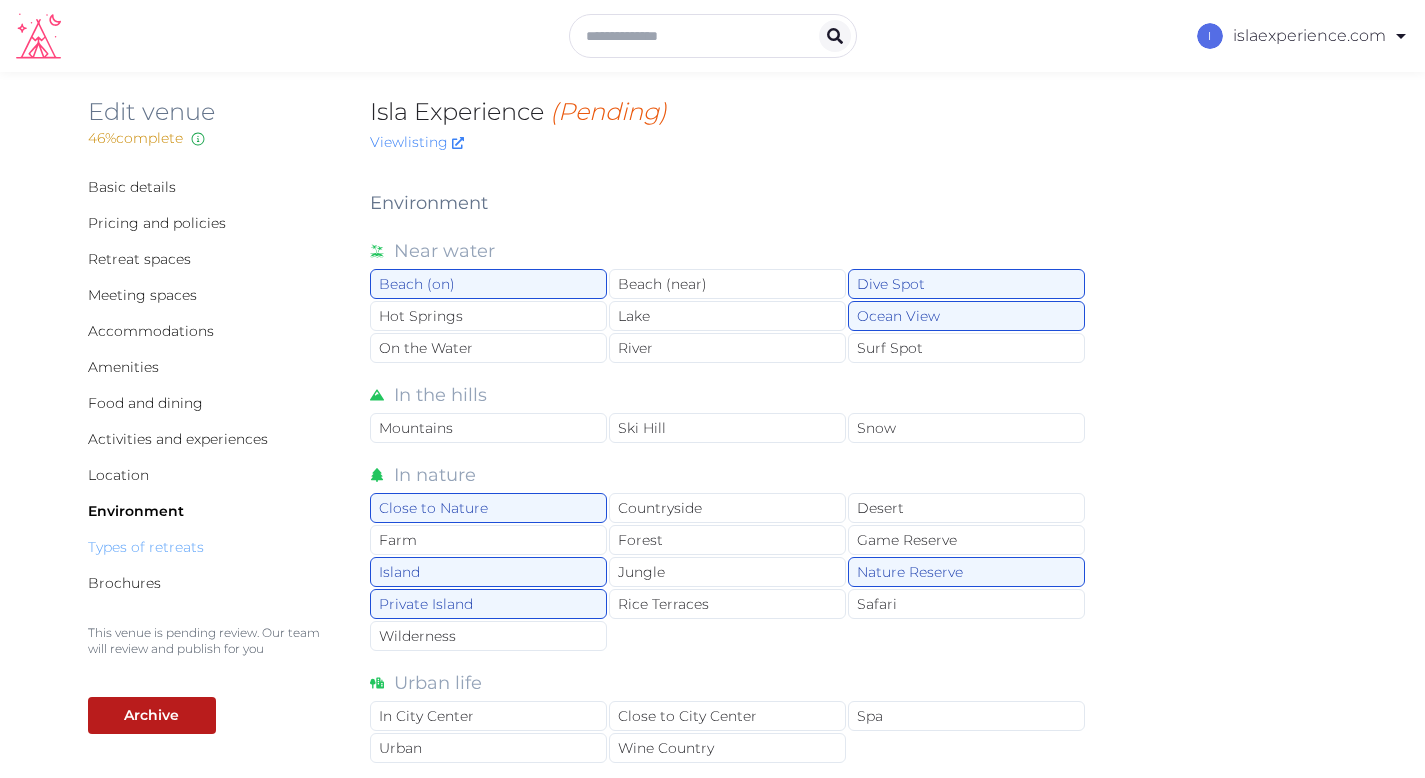 click on "Types of retreats" at bounding box center (146, 547) 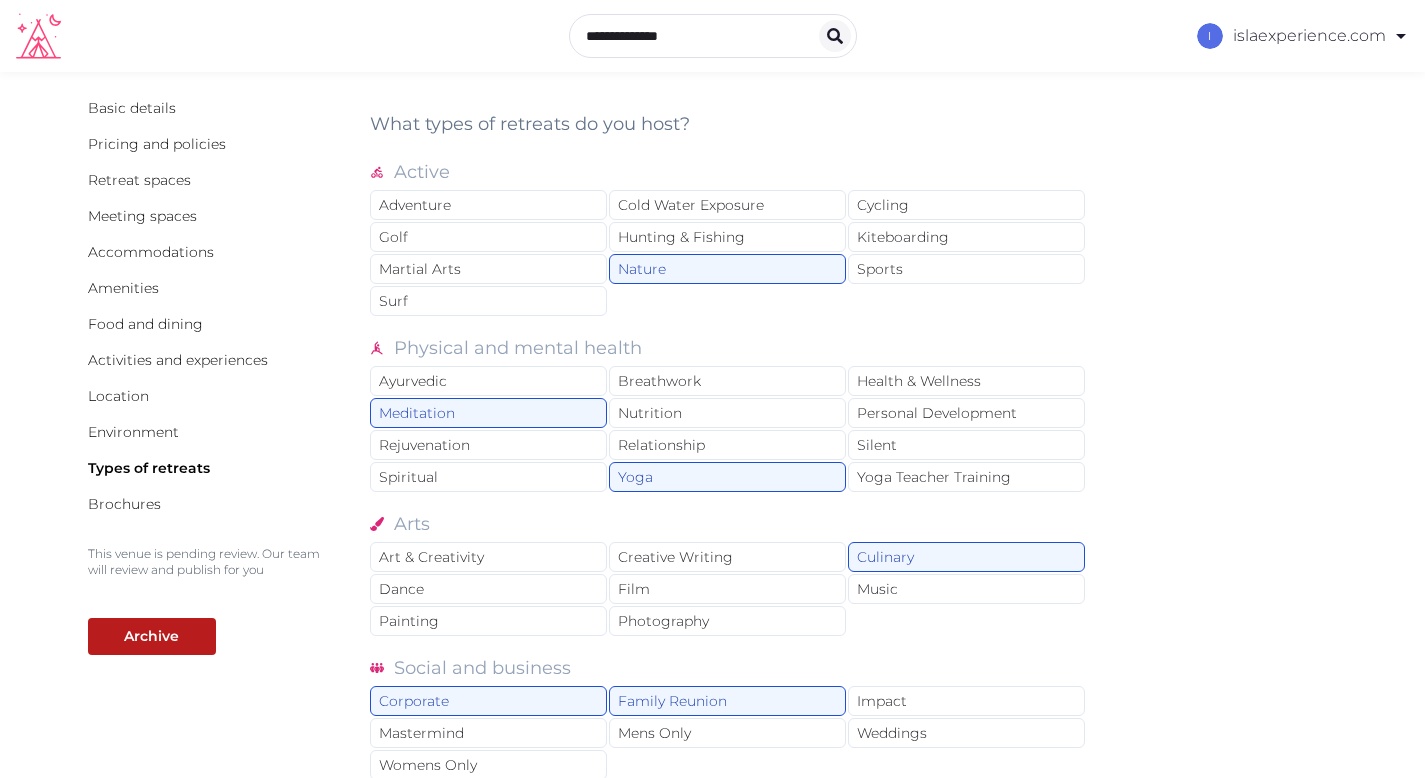 scroll, scrollTop: 93, scrollLeft: 0, axis: vertical 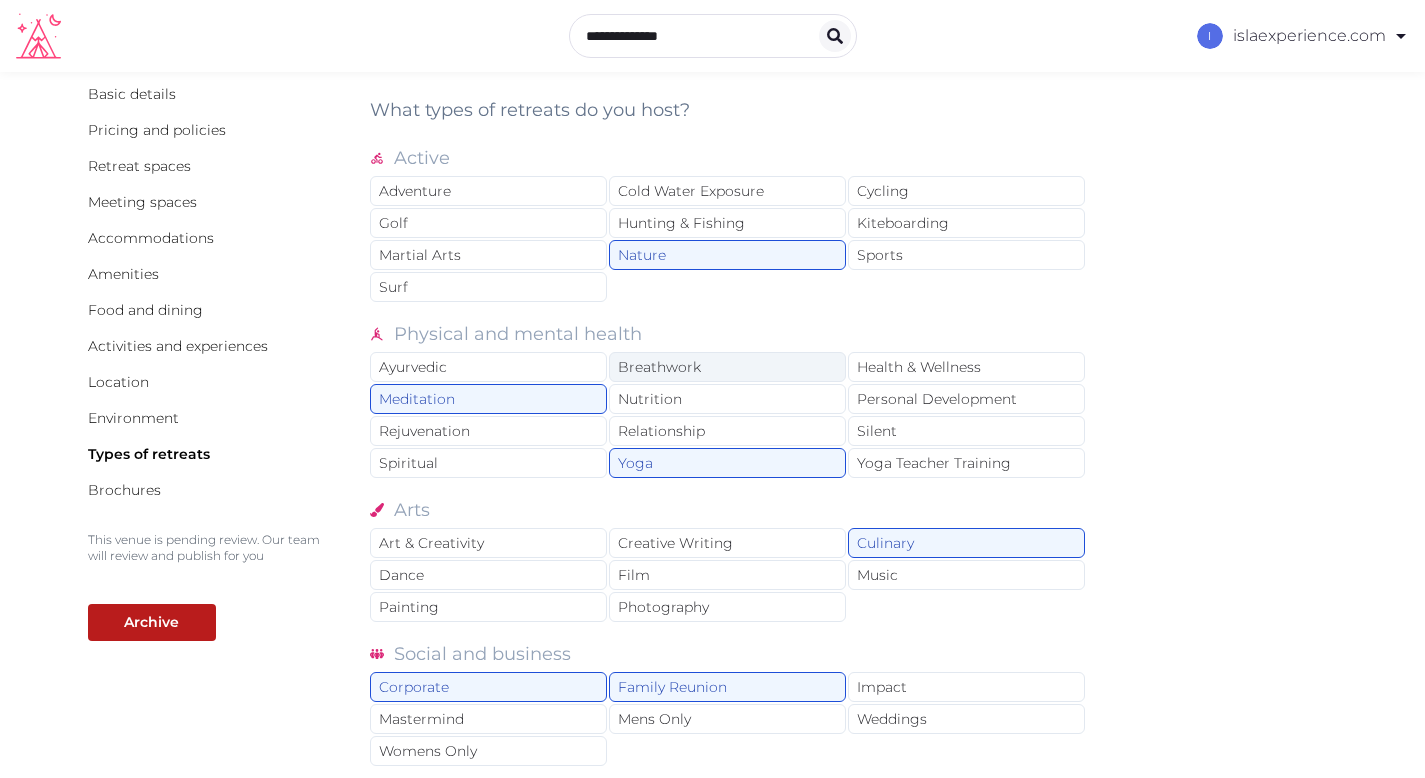 click on "Breathwork" at bounding box center (727, 367) 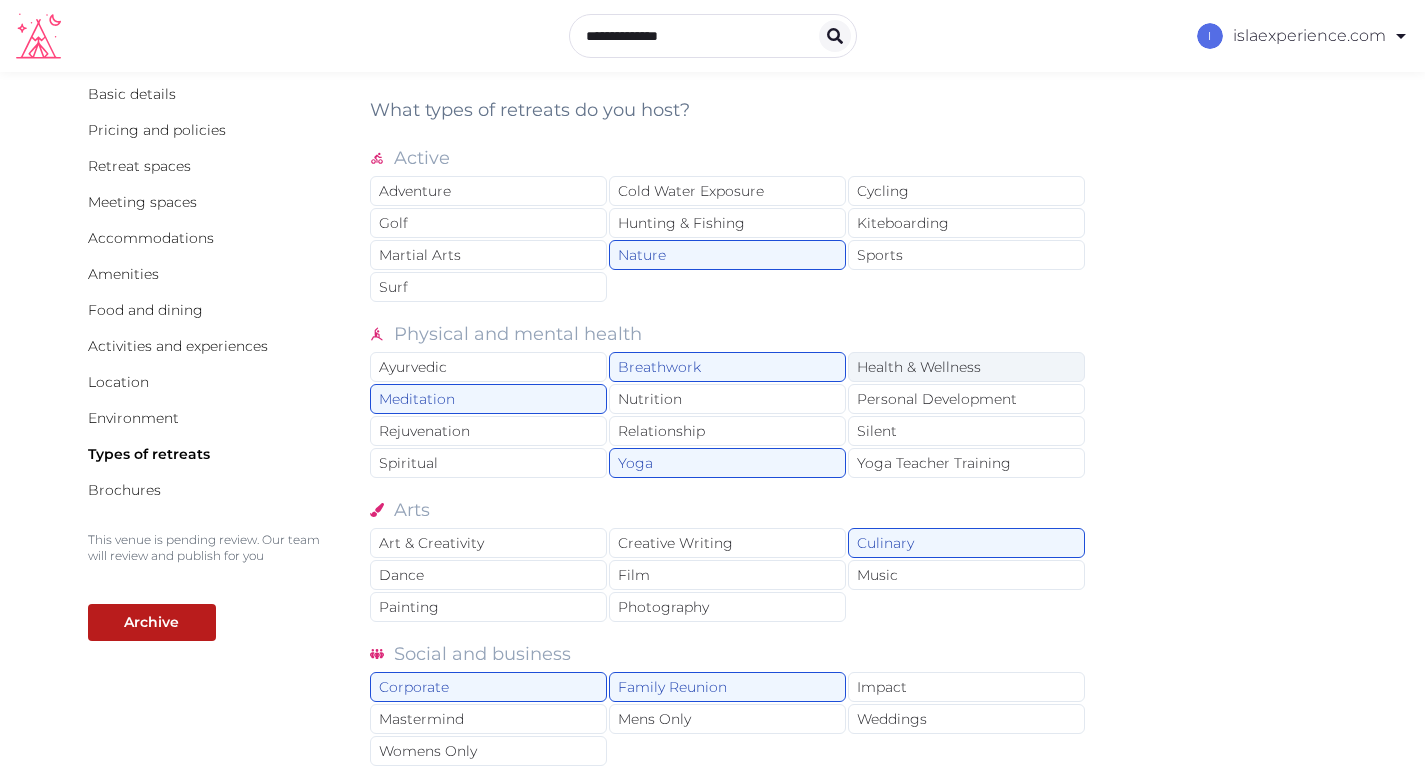 click on "Health & Wellness" at bounding box center [966, 367] 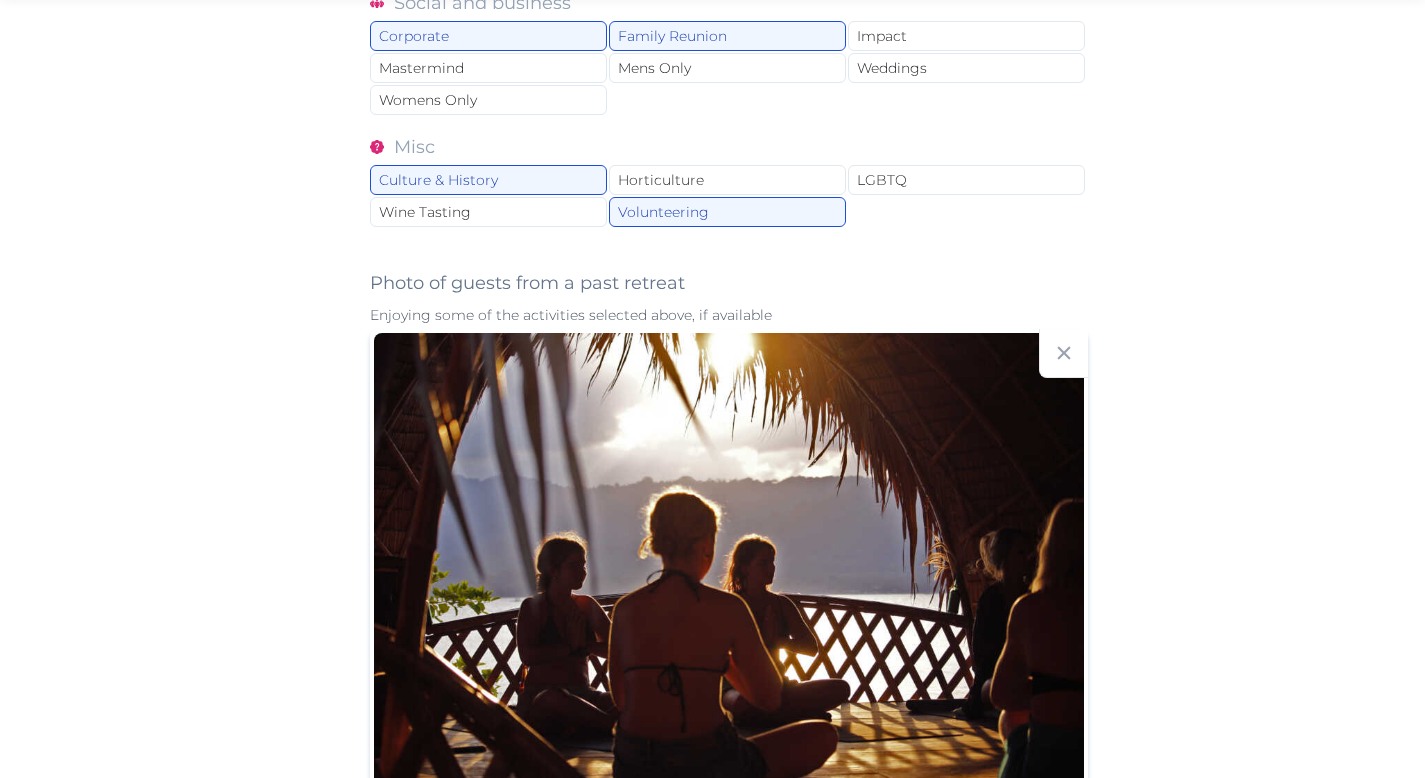 scroll, scrollTop: 1051, scrollLeft: 0, axis: vertical 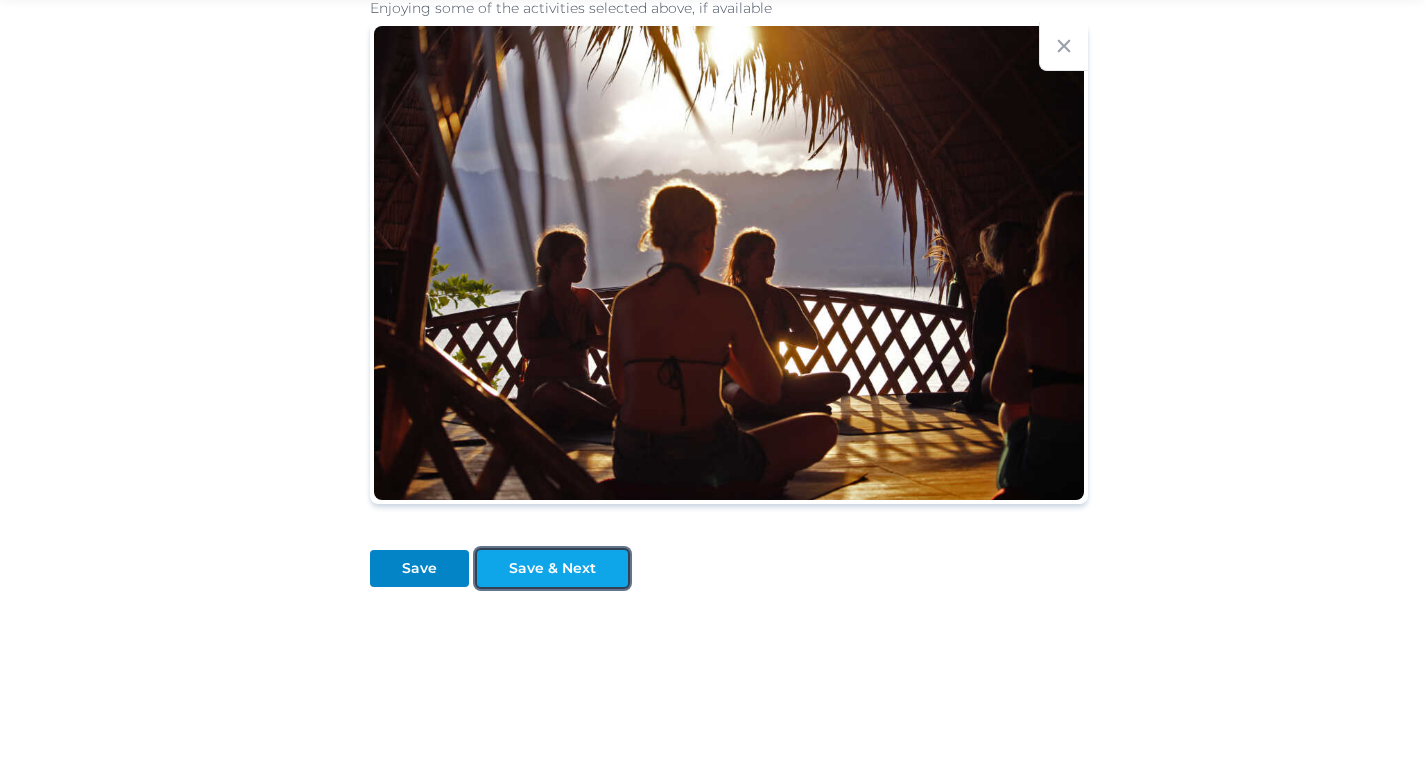 click on "Save & Next" at bounding box center [552, 568] 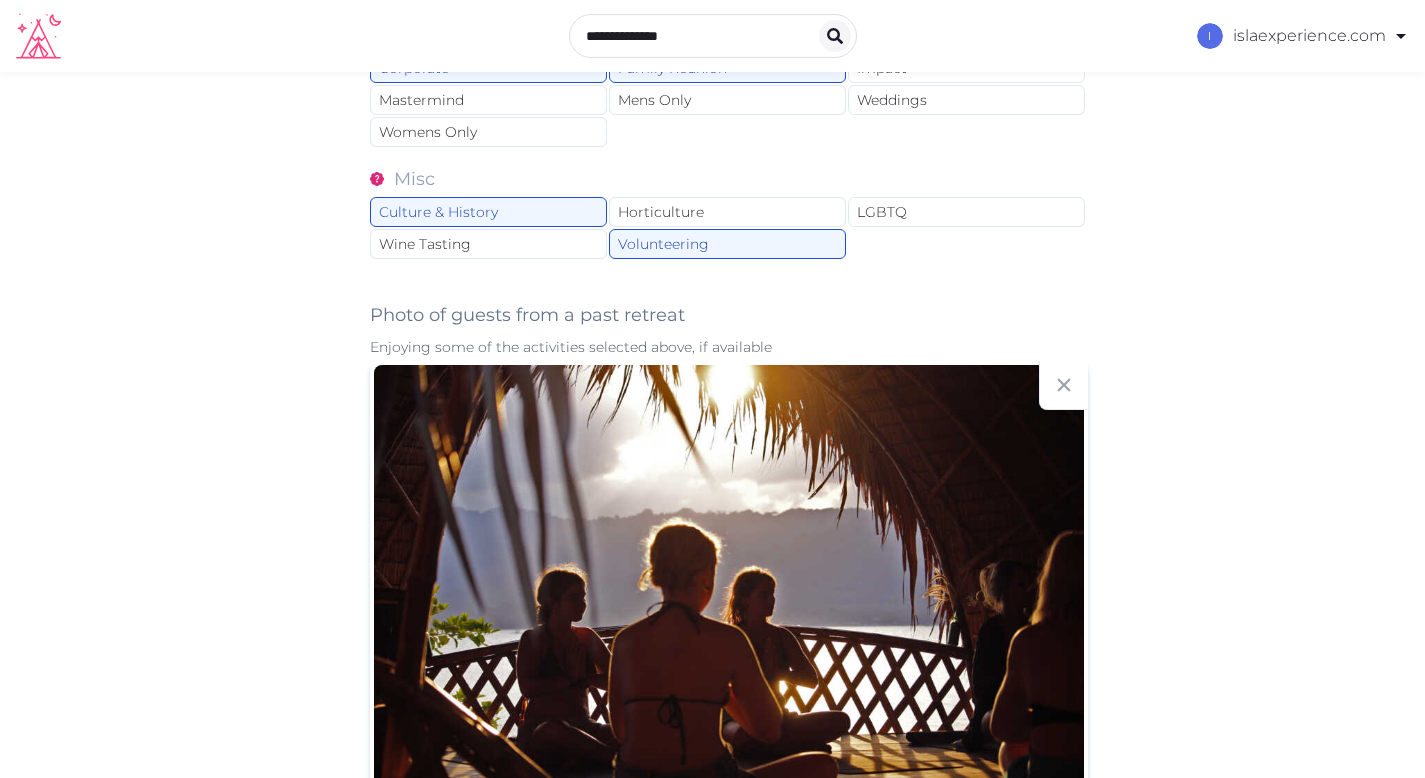 scroll, scrollTop: 546, scrollLeft: 0, axis: vertical 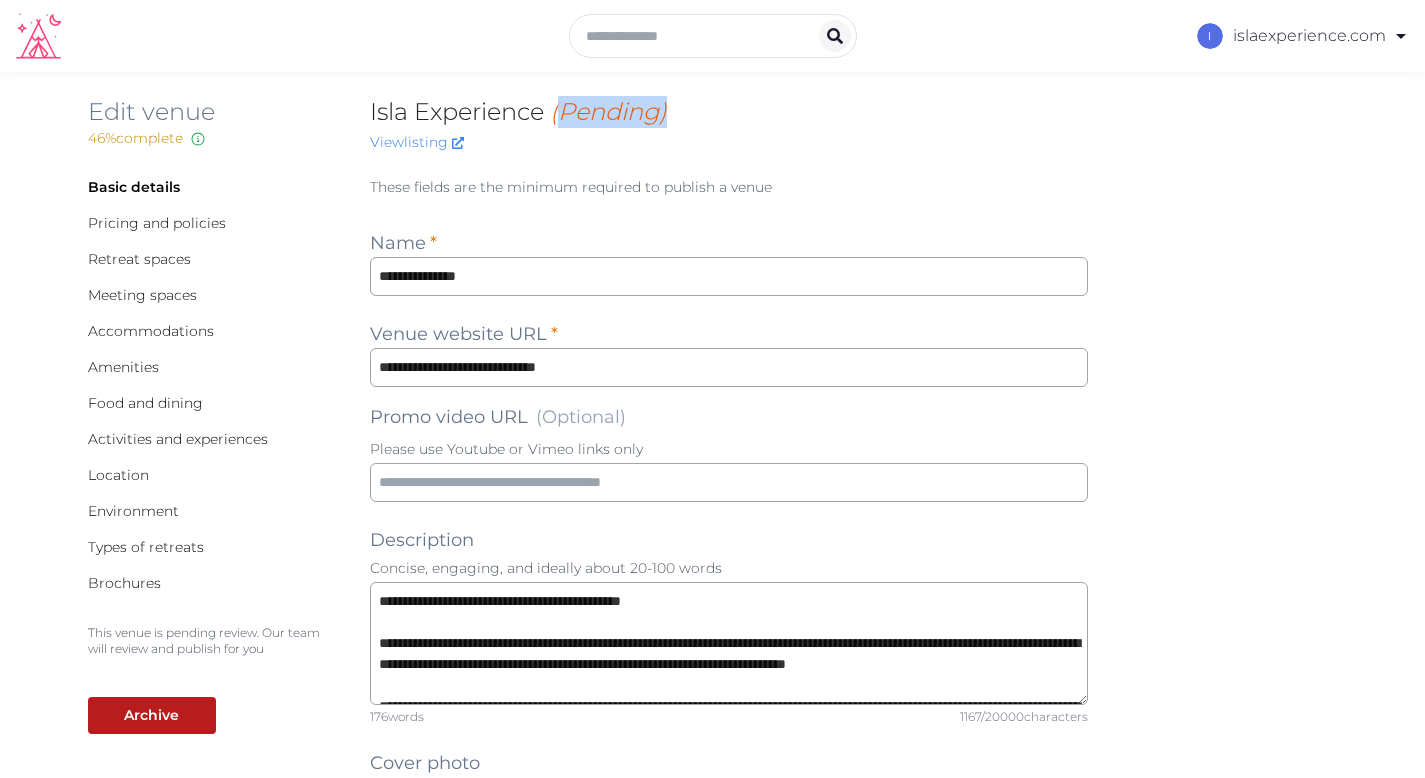 drag, startPoint x: 553, startPoint y: 109, endPoint x: 563, endPoint y: 114, distance: 11.18034 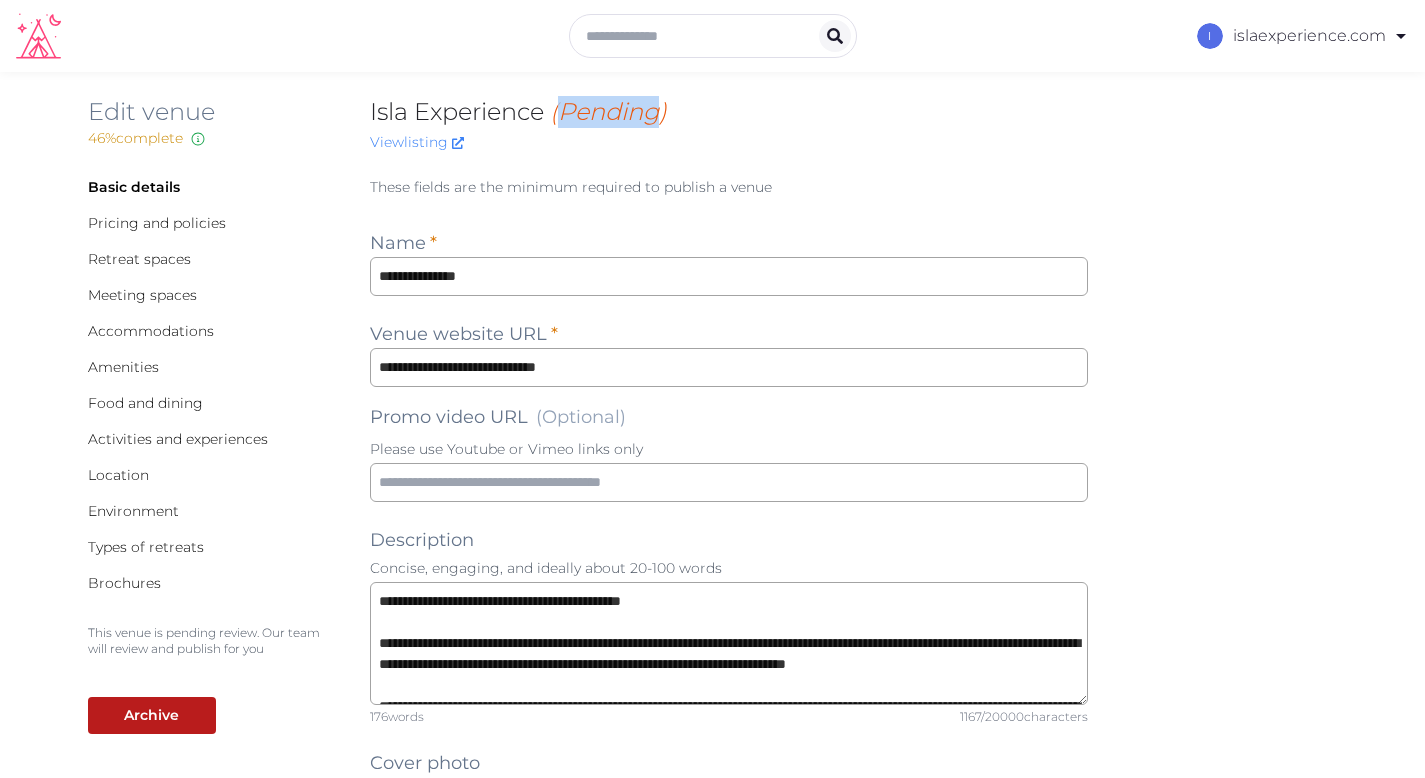 drag, startPoint x: 666, startPoint y: 120, endPoint x: 565, endPoint y: 114, distance: 101.17806 